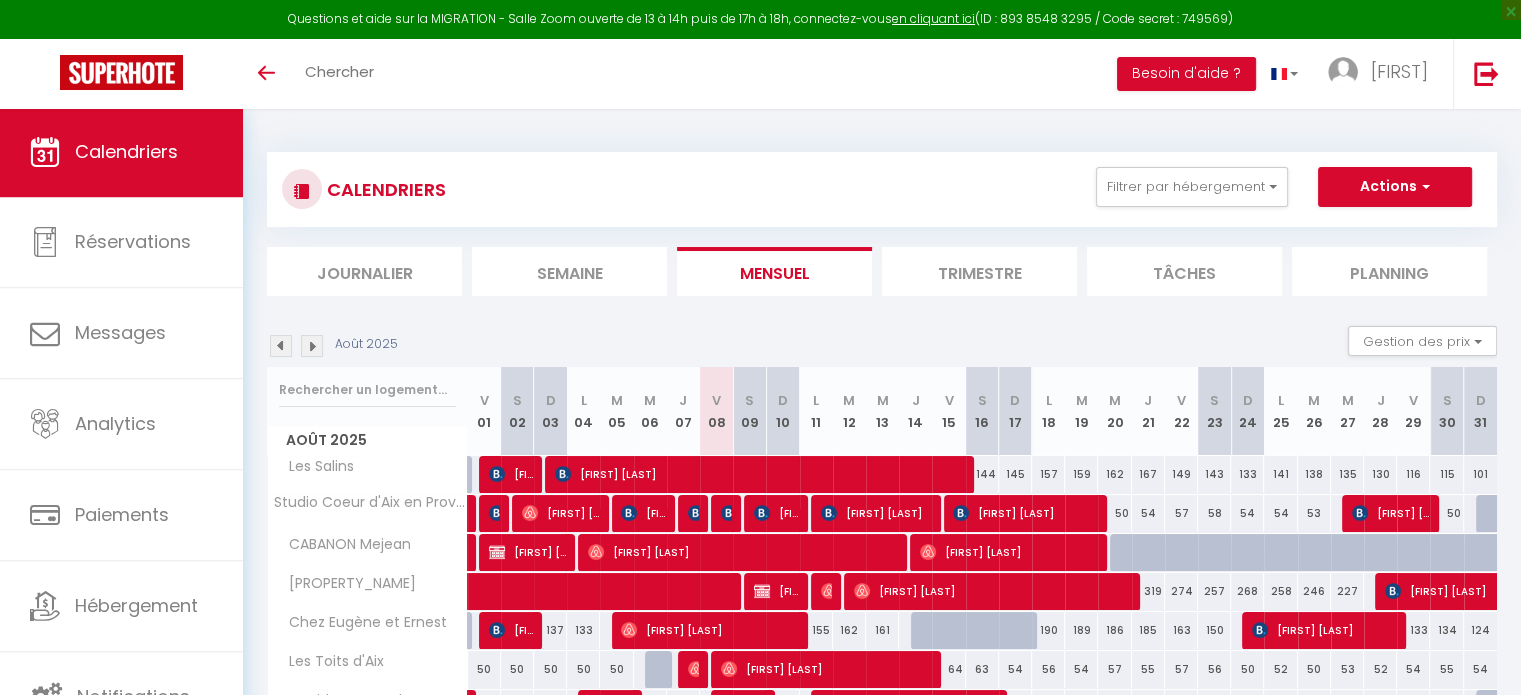 scroll, scrollTop: 230, scrollLeft: 0, axis: vertical 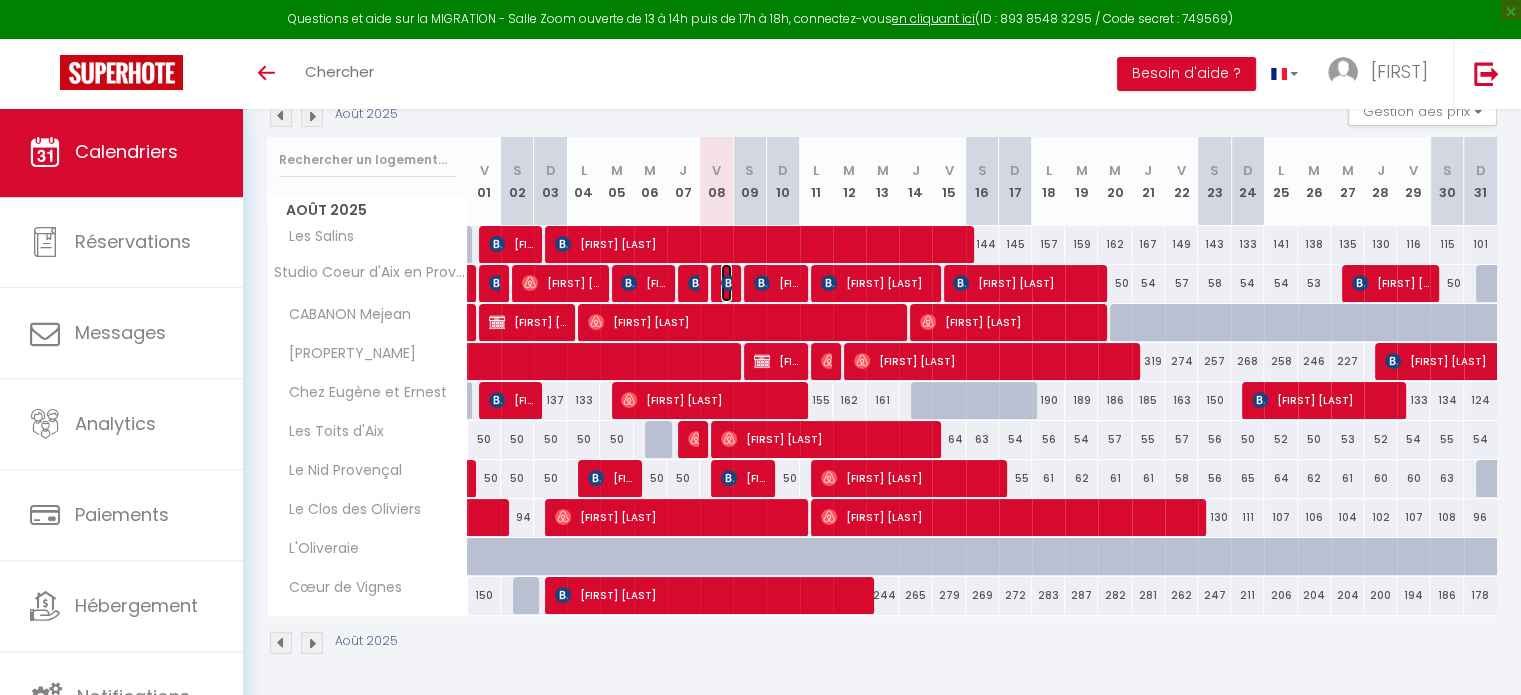 click at bounding box center (729, 283) 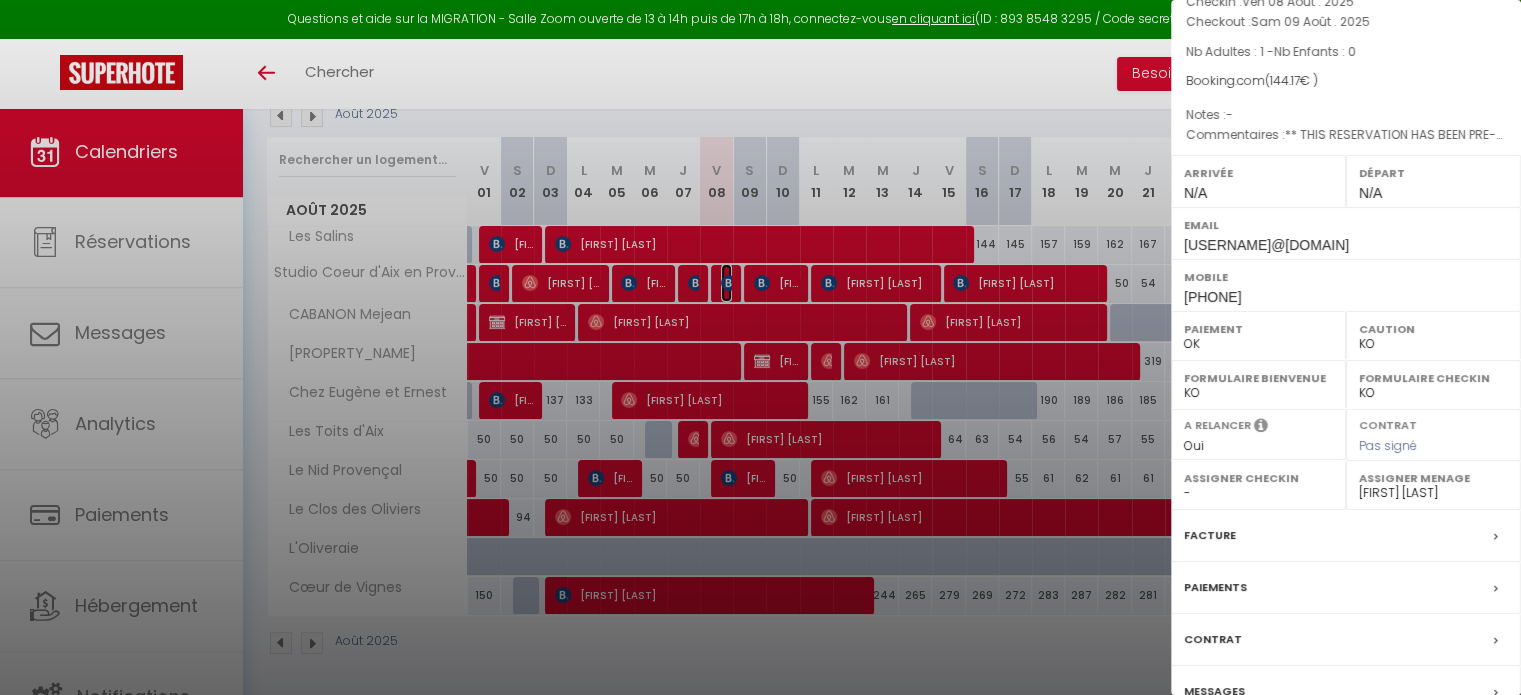 scroll, scrollTop: 233, scrollLeft: 0, axis: vertical 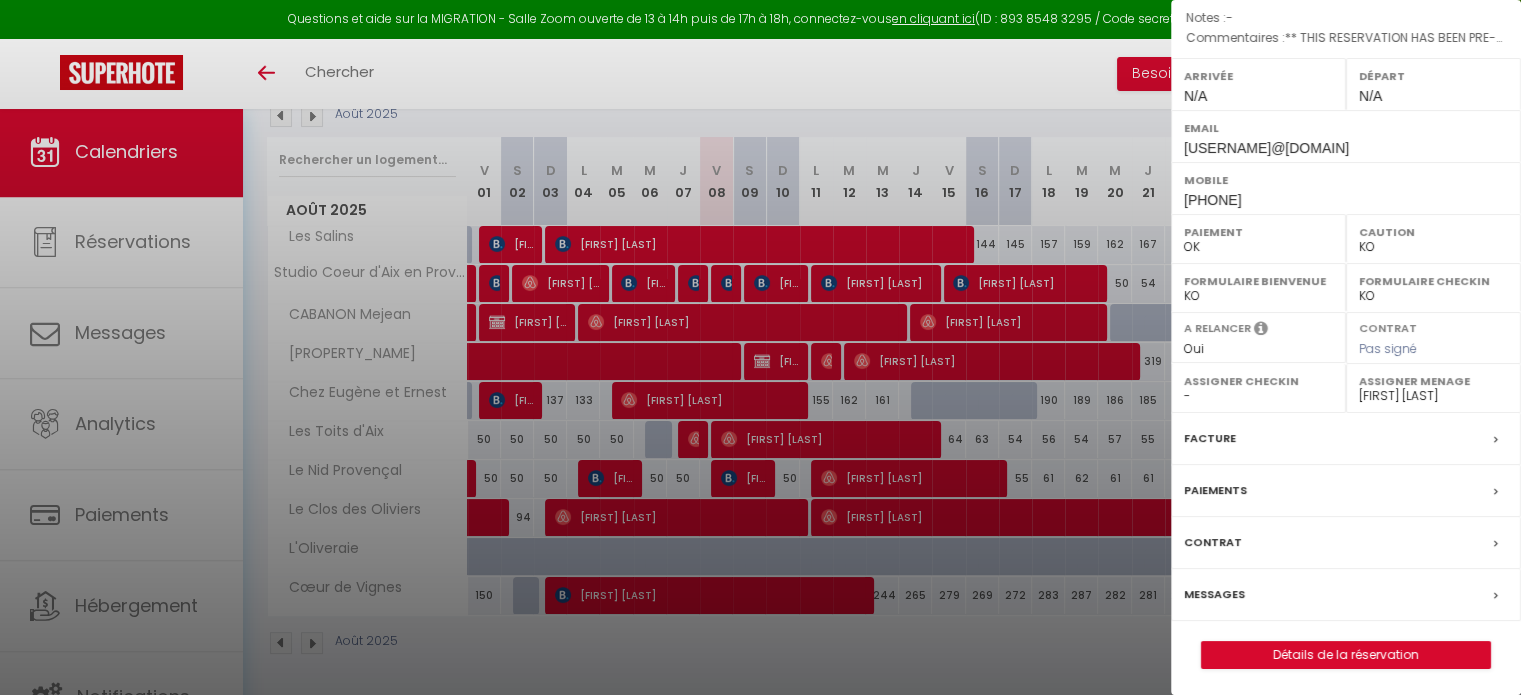 click on "Messages" at bounding box center [1214, 594] 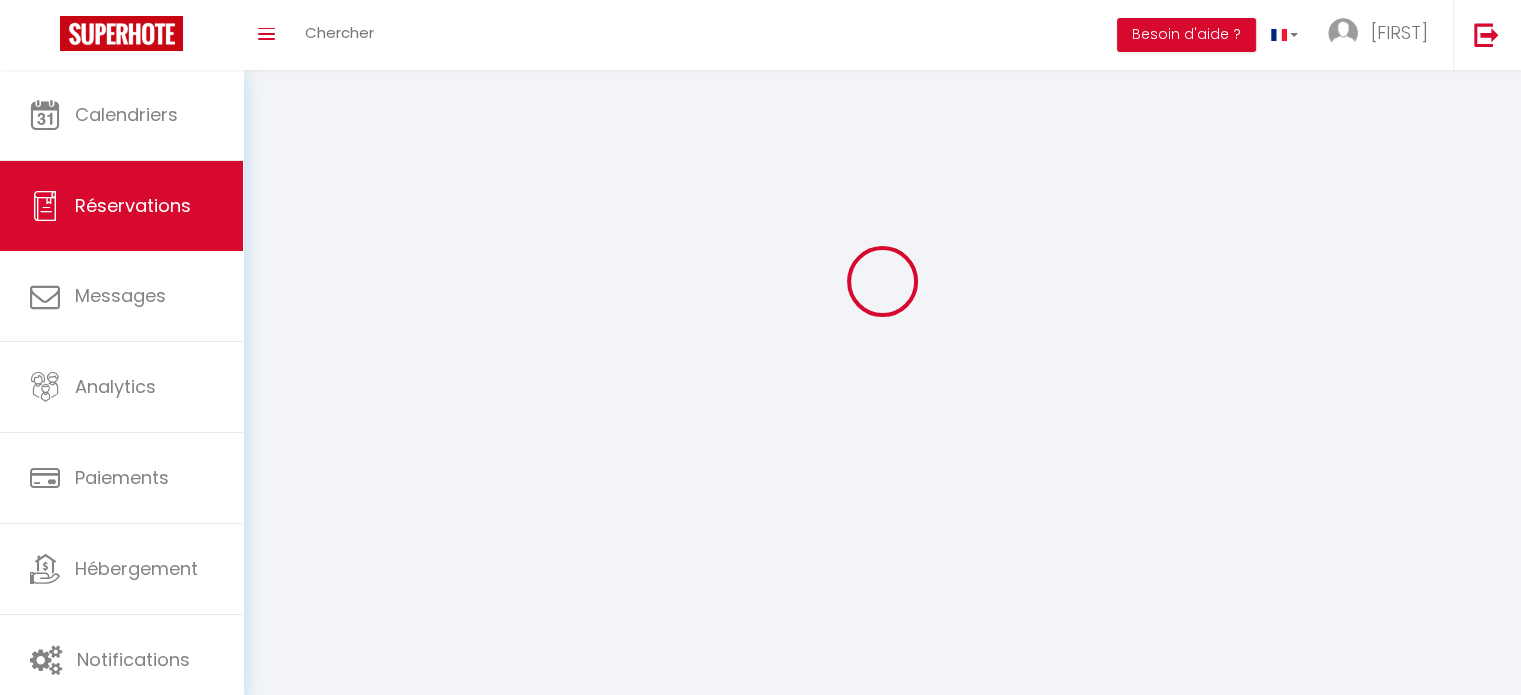 scroll, scrollTop: 0, scrollLeft: 0, axis: both 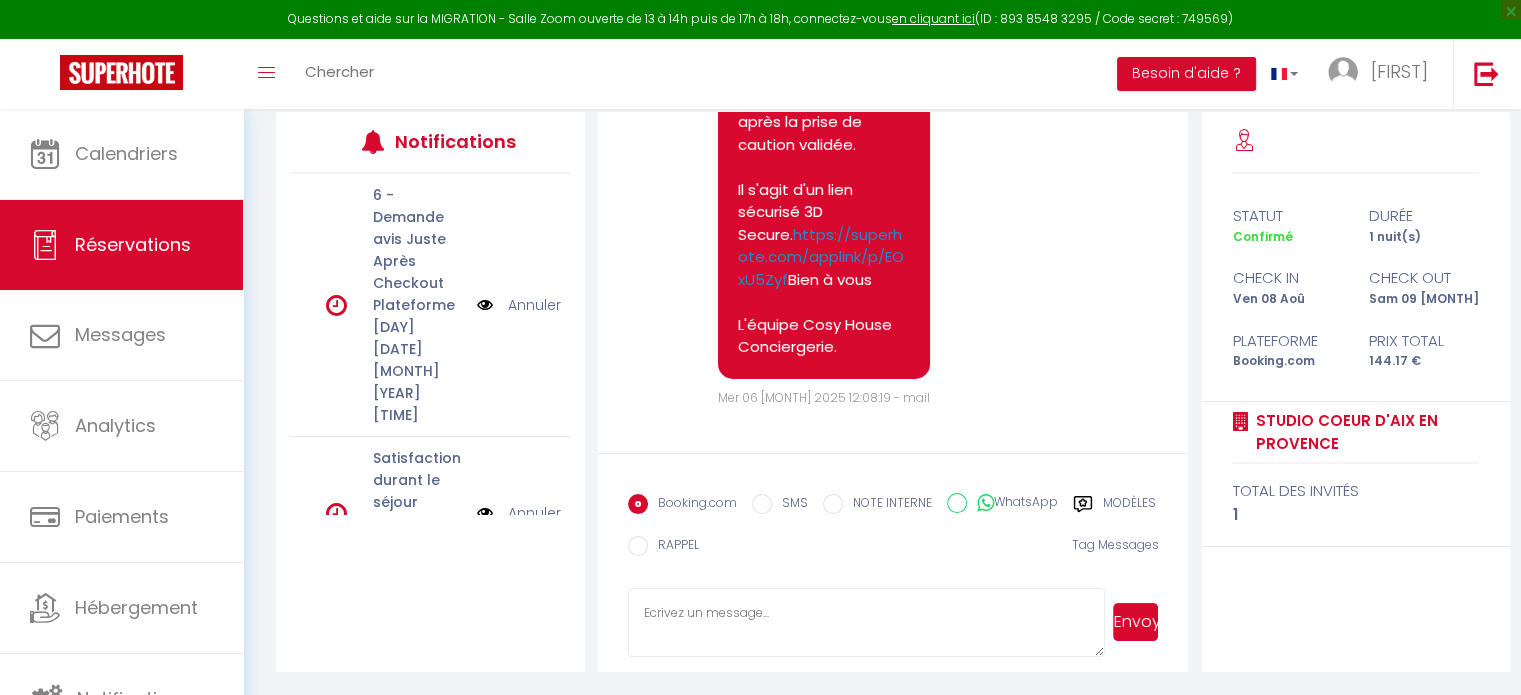 click on "Booking.com     SMS     NOTE INTERNE       WhatsApp     Modèles             8       «   ‹   »   ›   Aout   2025   2020 ~ 2030     Dim Lun Mar Mer Jeu Ven Sam 27 28 29 30 31 1 2 3 4 5 6 7 8 9 10 11 12 13 14 15 16 17 18 19 20 21 22 23 24 25 26 27 28 29 30 31 1 2 3 4 5 6   2020 2021 2022 2023 2024 2025 2026 2027 2028 2029   Jan Fev Mar Avr Mai Juin Juil Aout Sep Oct Nov Dec   00:00 01:00 02:00 03:00 04:00 05:00 06:00 07:00 08:00 09:00 10:00 11:00 12:00 13:00 14:00 15:00 16:00 17:00 18:00 19:00 20:00 21:00 22:00 23:00 24:00   OK   1 2 3 4 5 6 7 8 9 10 11 12 13 14 15 16 17 18 19 20 21 22 23 24 25 26 27 28 29 30 31 32 33 34 35 36 37 38 39 40 41 42 43 44 45 46 47 48 49 50 51 52 53 54 55 56 57 58 59 60 61 62 63 64 65 66 67 68 69 70 71 72 73 74 75 76 77 78 79 80 81 82 83 84 85 86 87 88 89 90 91 92 93 94 95 96 97 98 99 100 101 102 103 104 105 106 107 108 109 110 111 112 113 114 115 116 117 118 119 120 121 122 123 124 125 126 127 128 129 130 131 132 133 134 135 136 137 138 139 140 141 142 143 144 145 146 147" at bounding box center (893, 531) 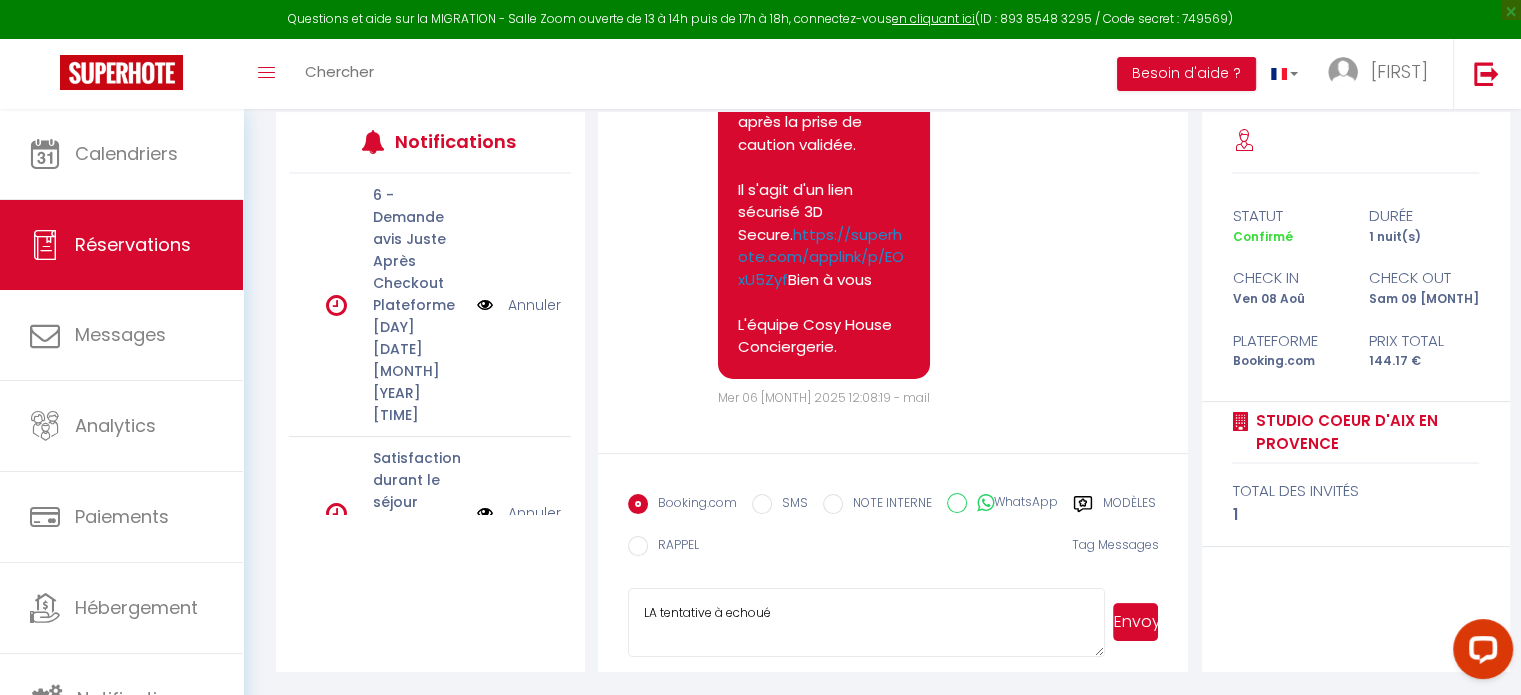scroll, scrollTop: 0, scrollLeft: 0, axis: both 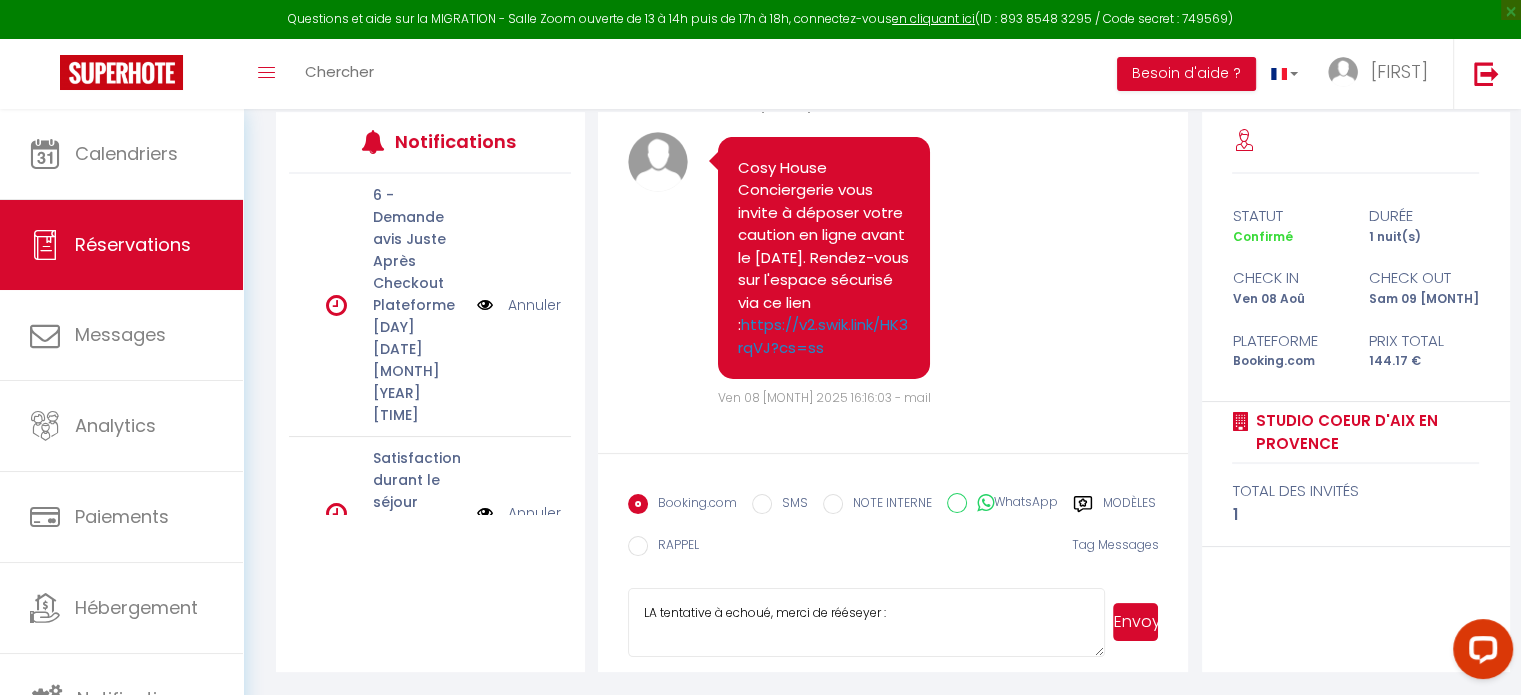 paste on "https://v2.swik.link/HK3rqVJ" 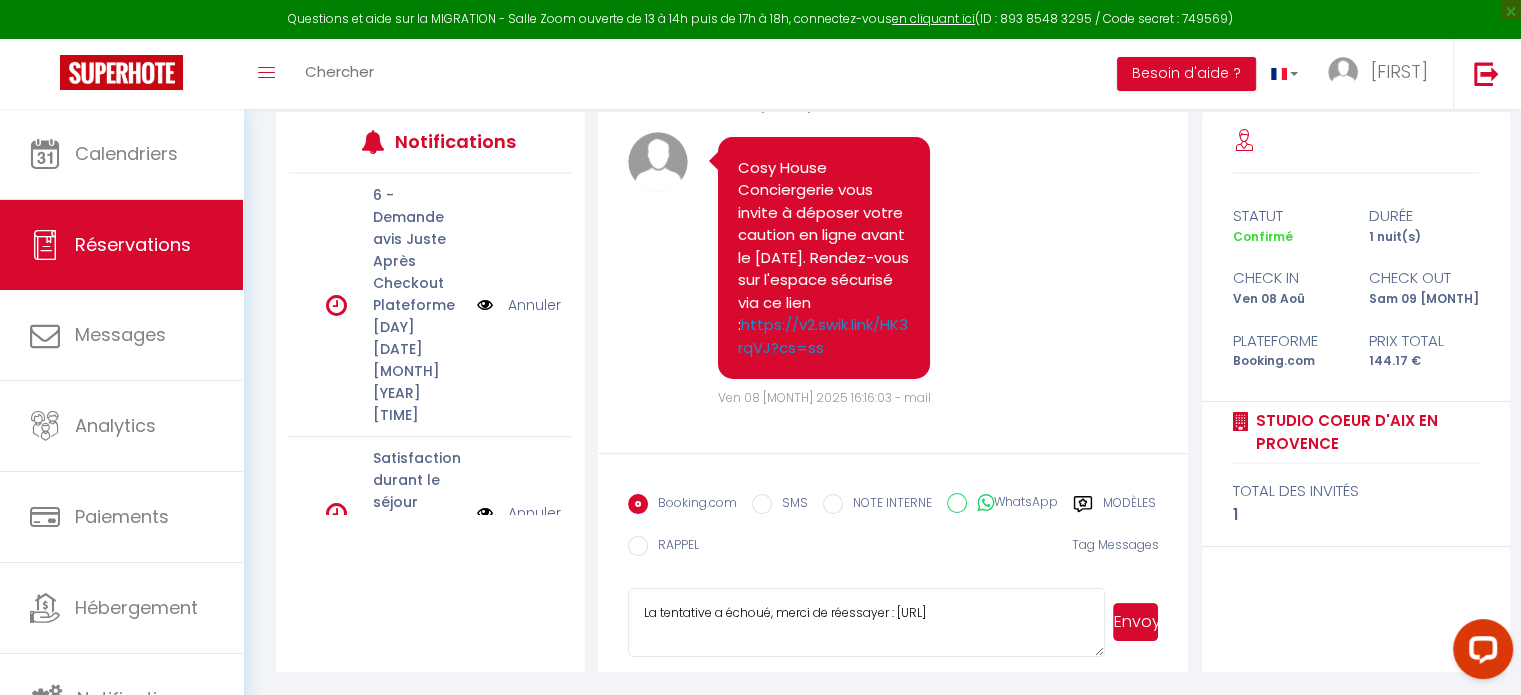 click on "La tentative a échoué, merci de réessayer : [URL]" at bounding box center (867, 623) 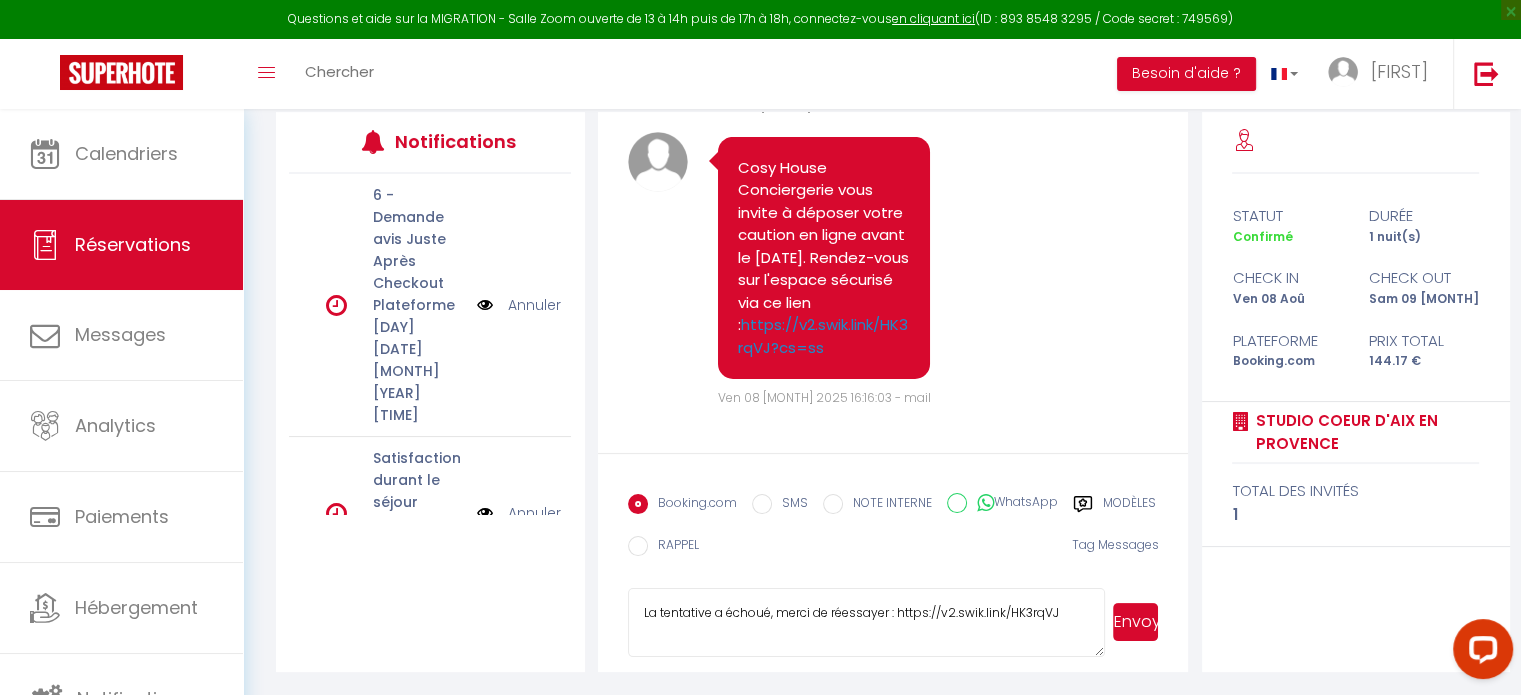 click on "La tentative a échoué, merci de réessayer : https://v2.swik.link/HK3rqVJ" at bounding box center [867, 623] 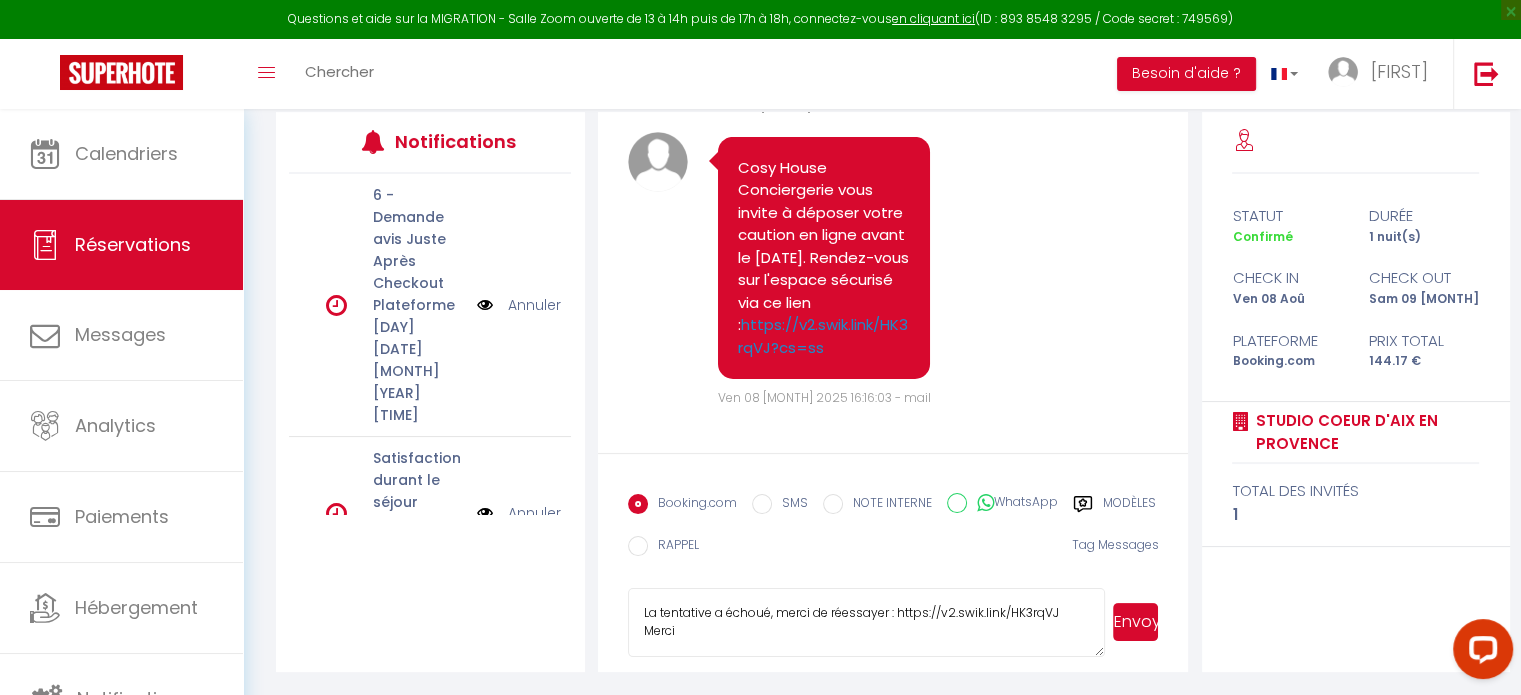 type on "La tentative a échoué, merci de réessayer : https://v2.swik.link/HK3rqVJ
Merci" 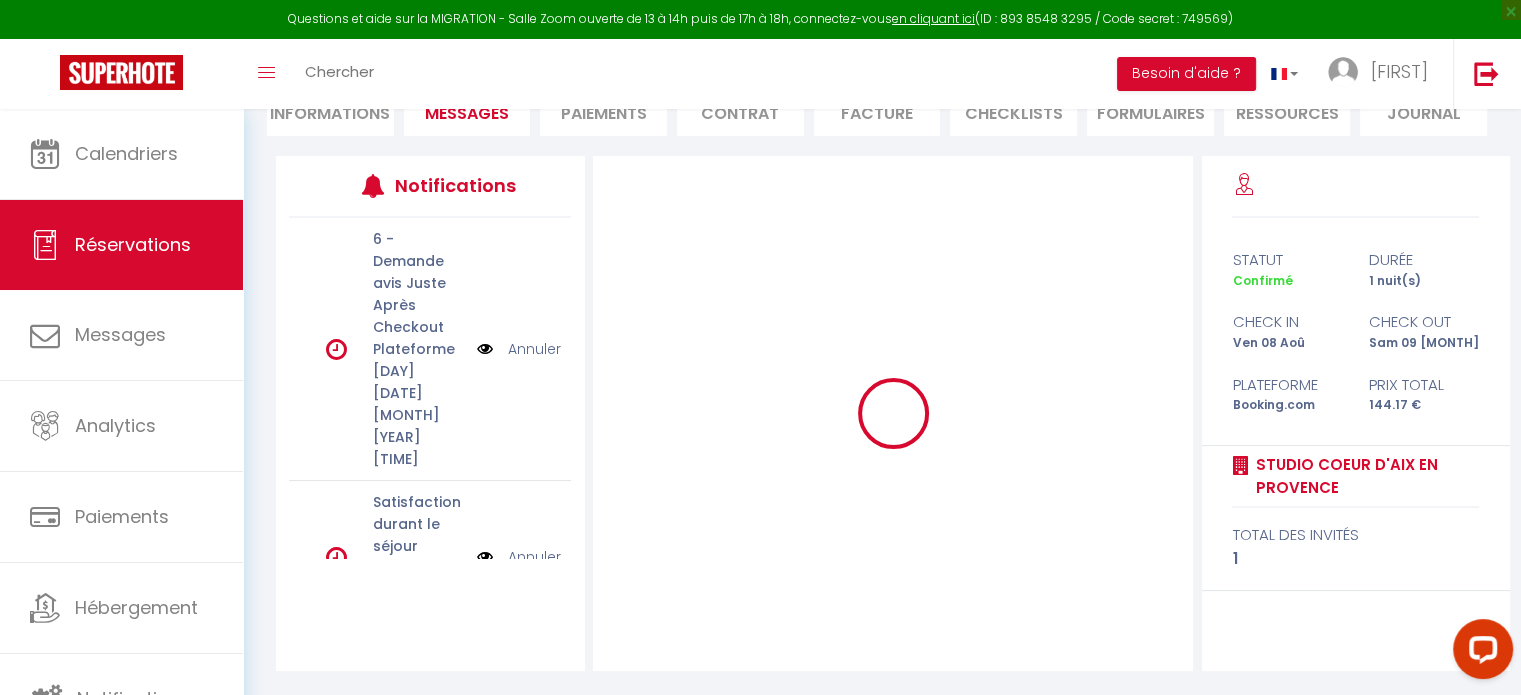 scroll, scrollTop: 214, scrollLeft: 0, axis: vertical 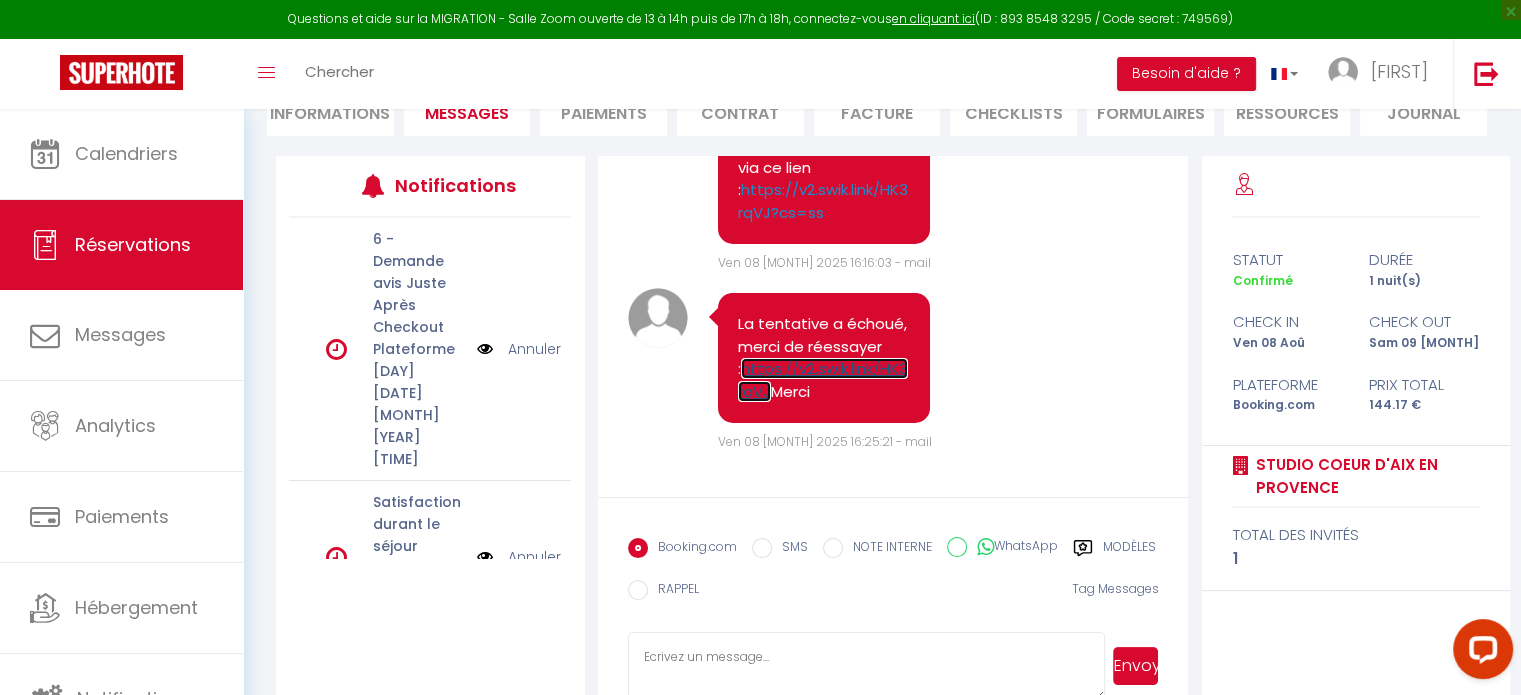click on "https://v2.swik.link/HK3rqVJ" at bounding box center [823, 380] 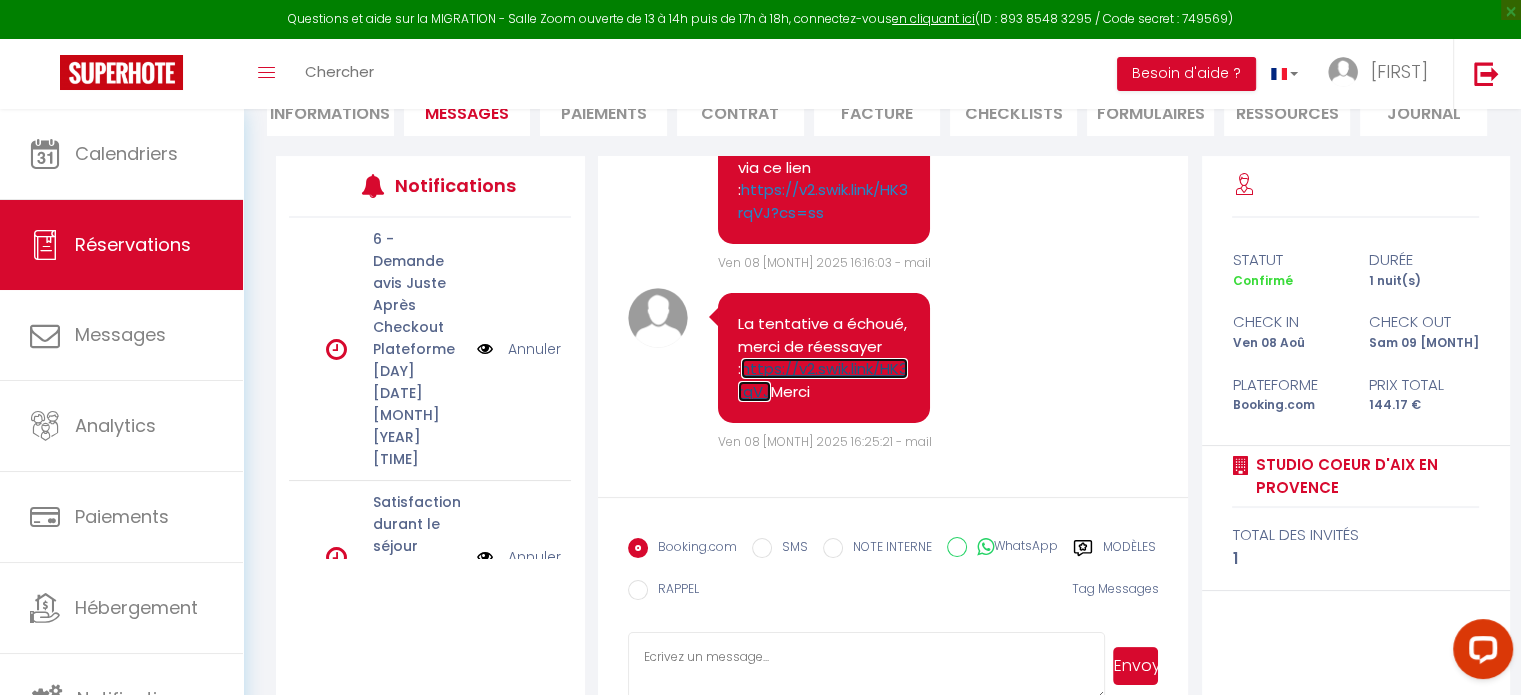 scroll, scrollTop: 7661, scrollLeft: 0, axis: vertical 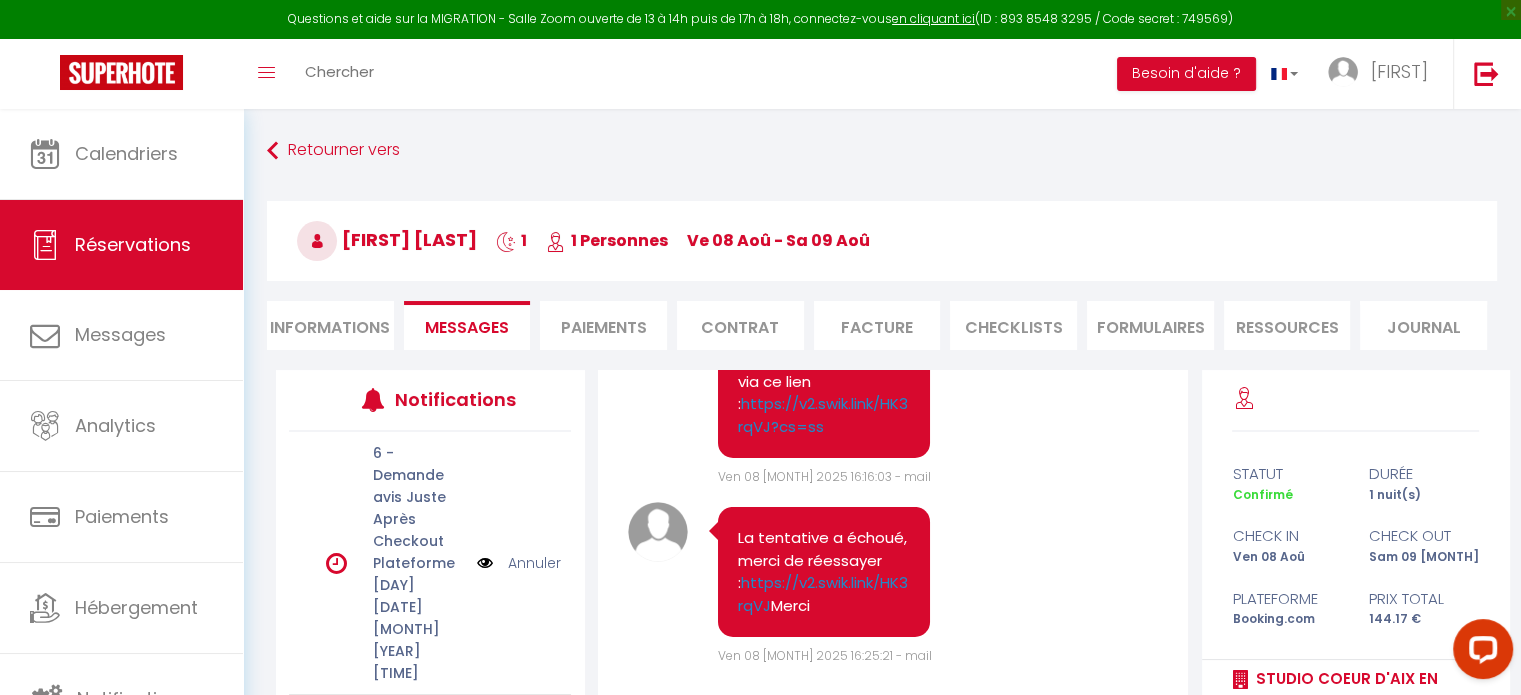 click on "Informations" at bounding box center [330, 325] 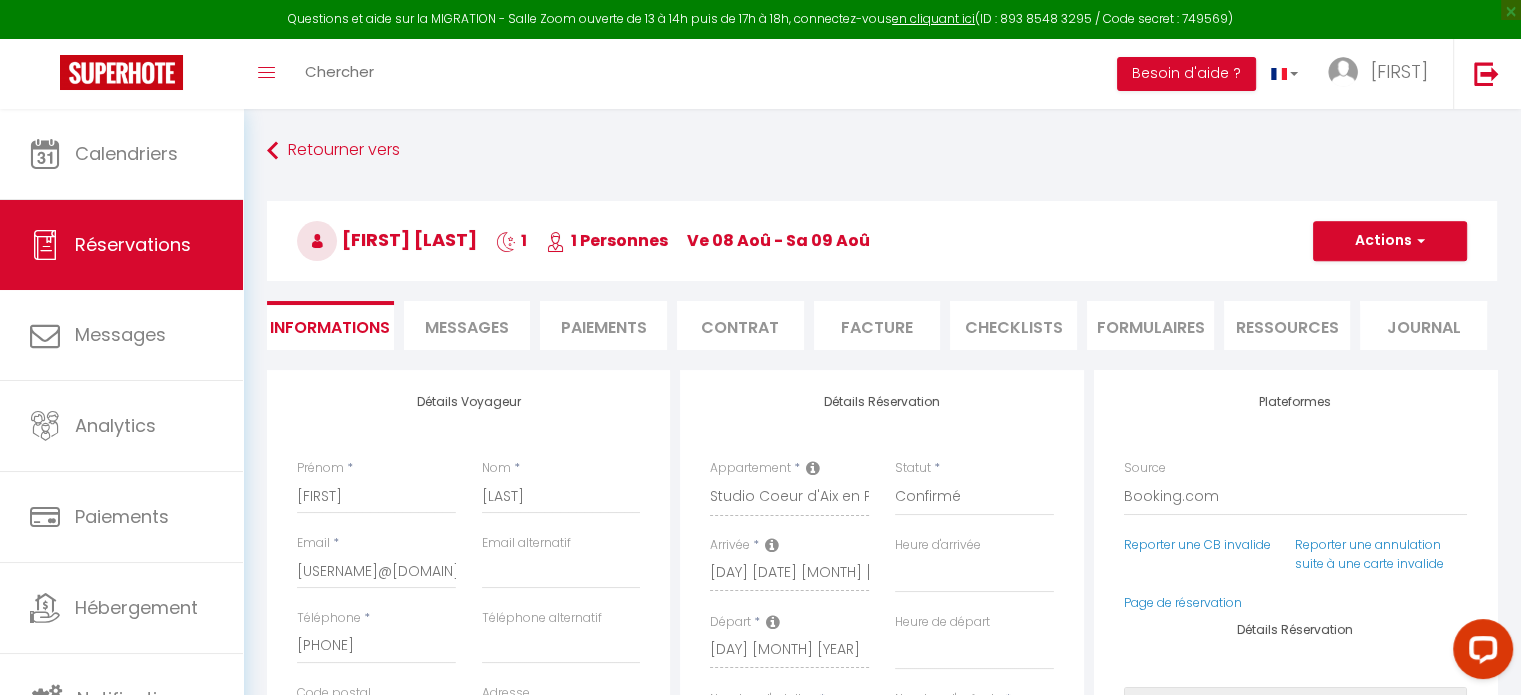 select 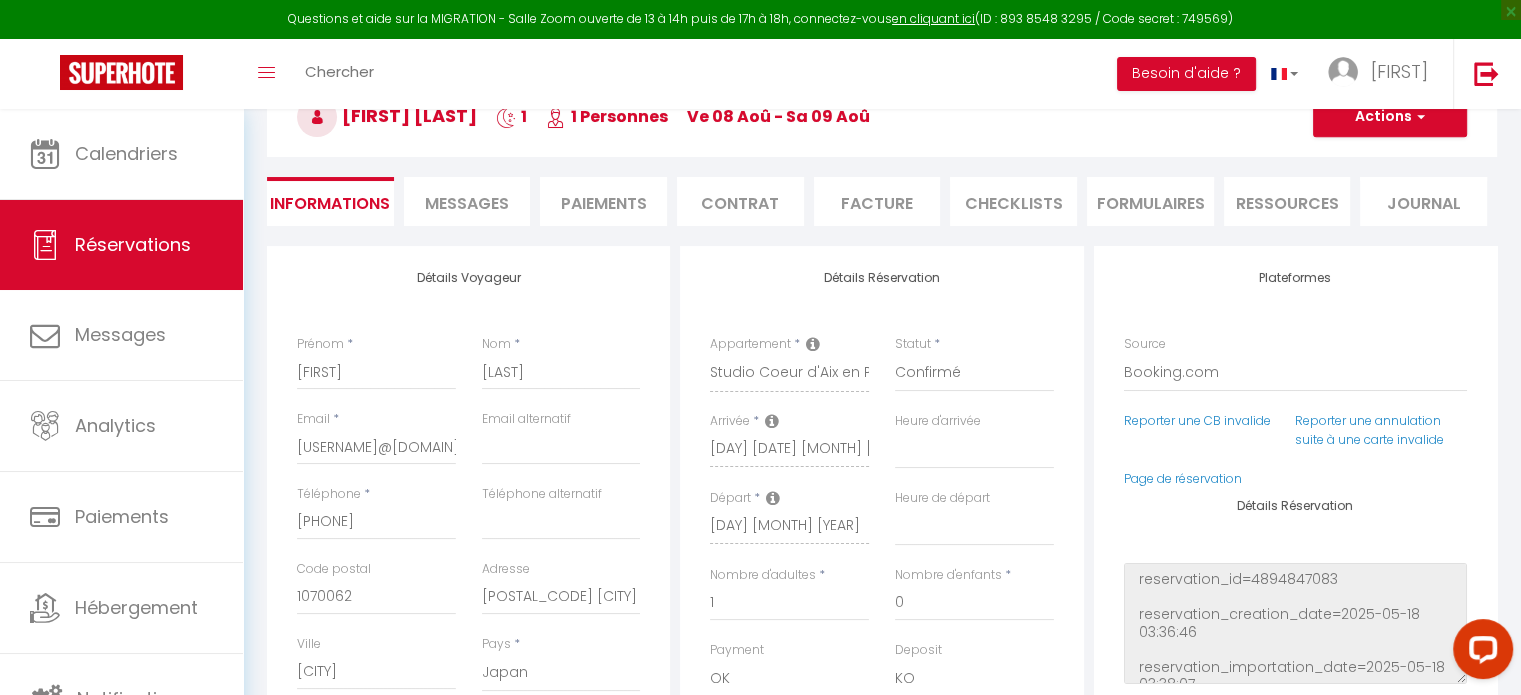 scroll, scrollTop: 200, scrollLeft: 0, axis: vertical 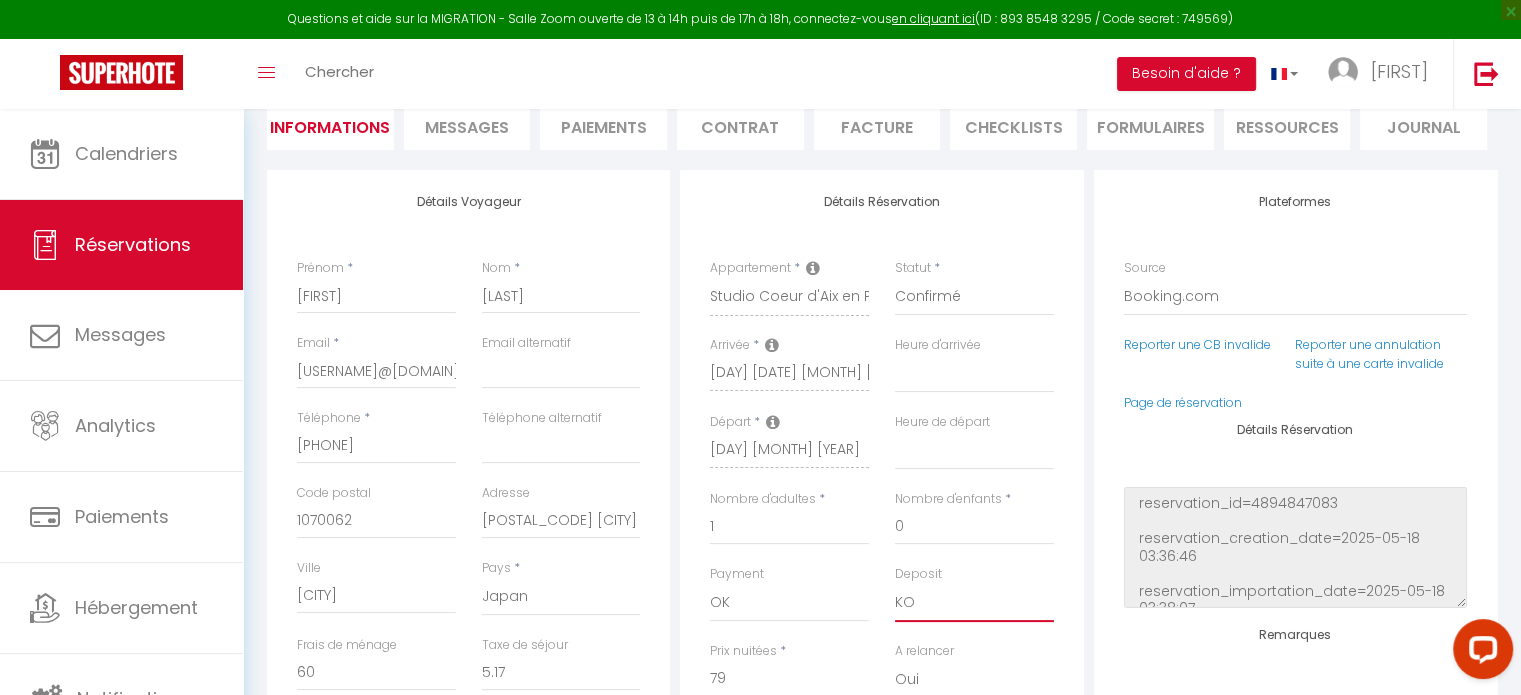 click on "OK   KO" at bounding box center (974, 603) 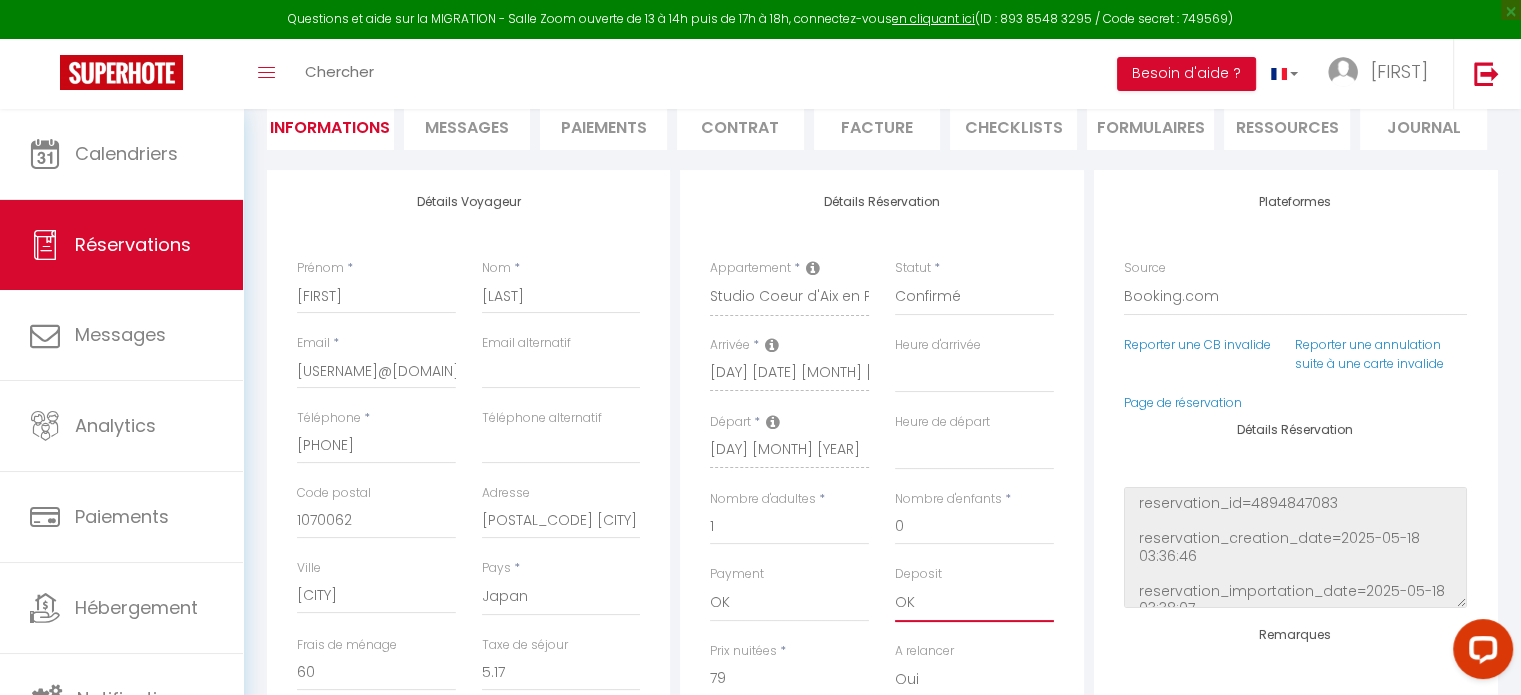click on "OK   KO" at bounding box center [974, 603] 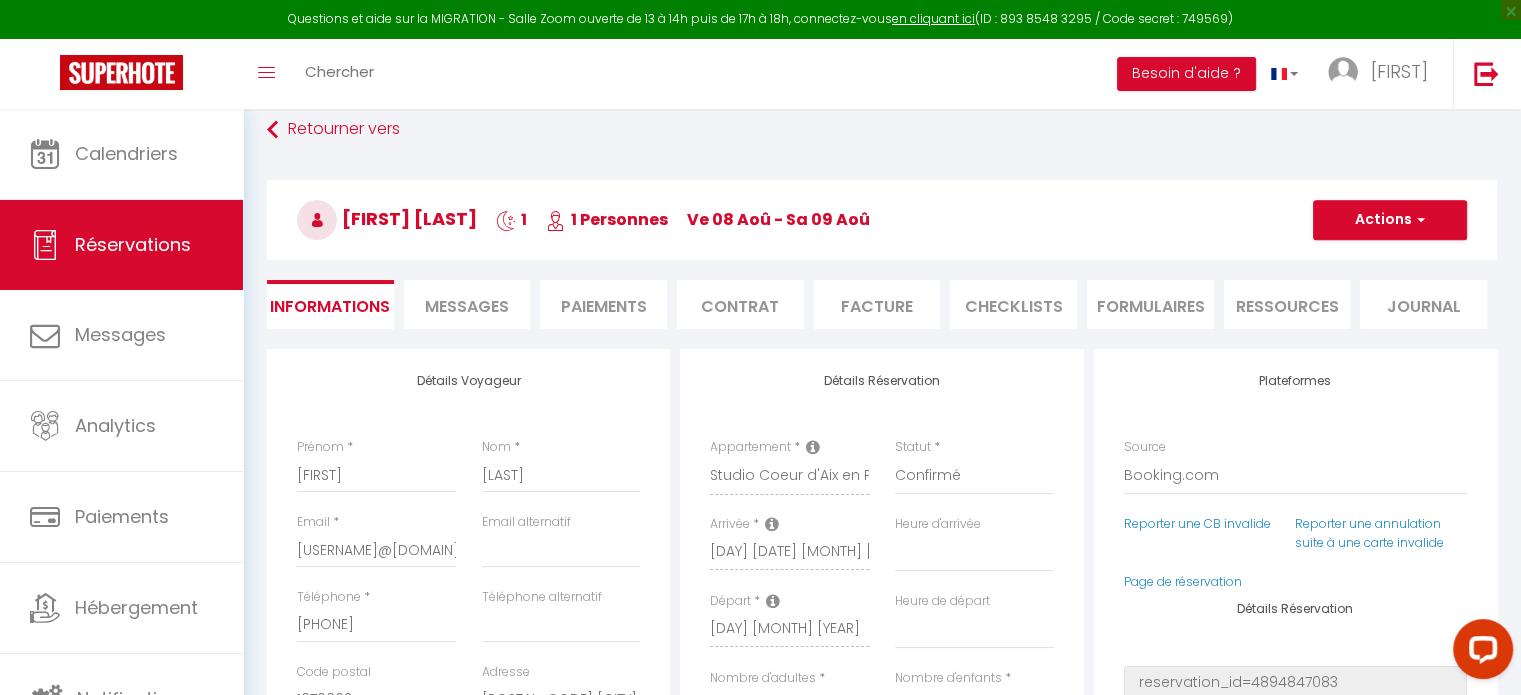 scroll, scrollTop: 0, scrollLeft: 0, axis: both 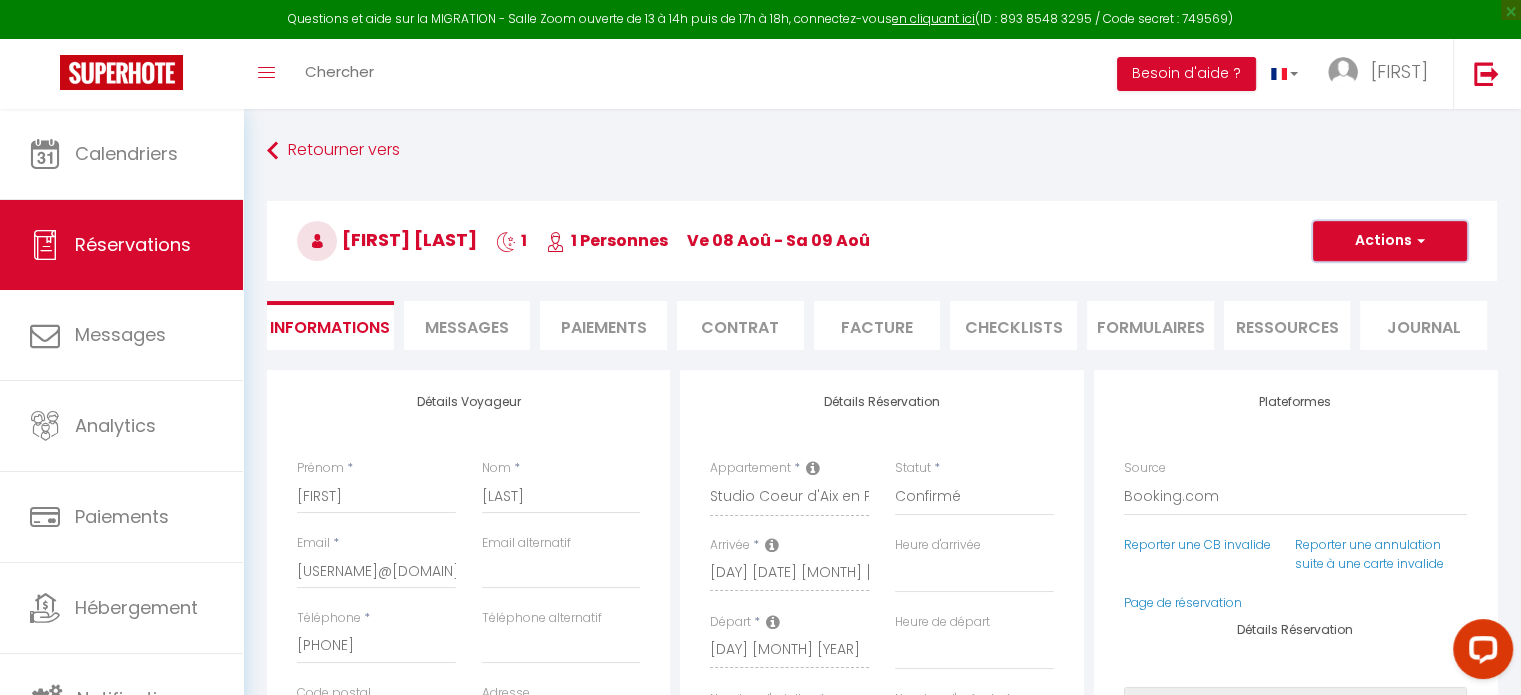 click on "Actions" at bounding box center [1390, 241] 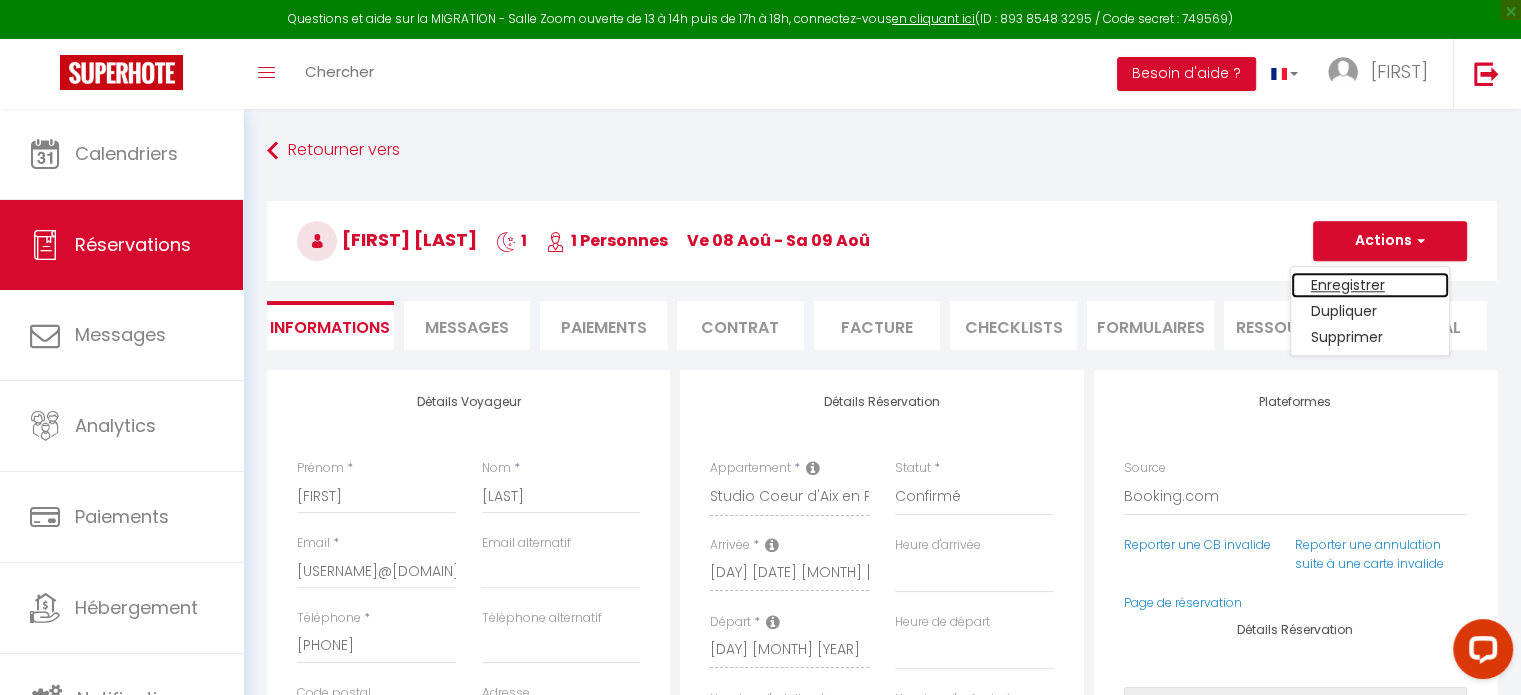 click on "Enregistrer" at bounding box center [1370, 285] 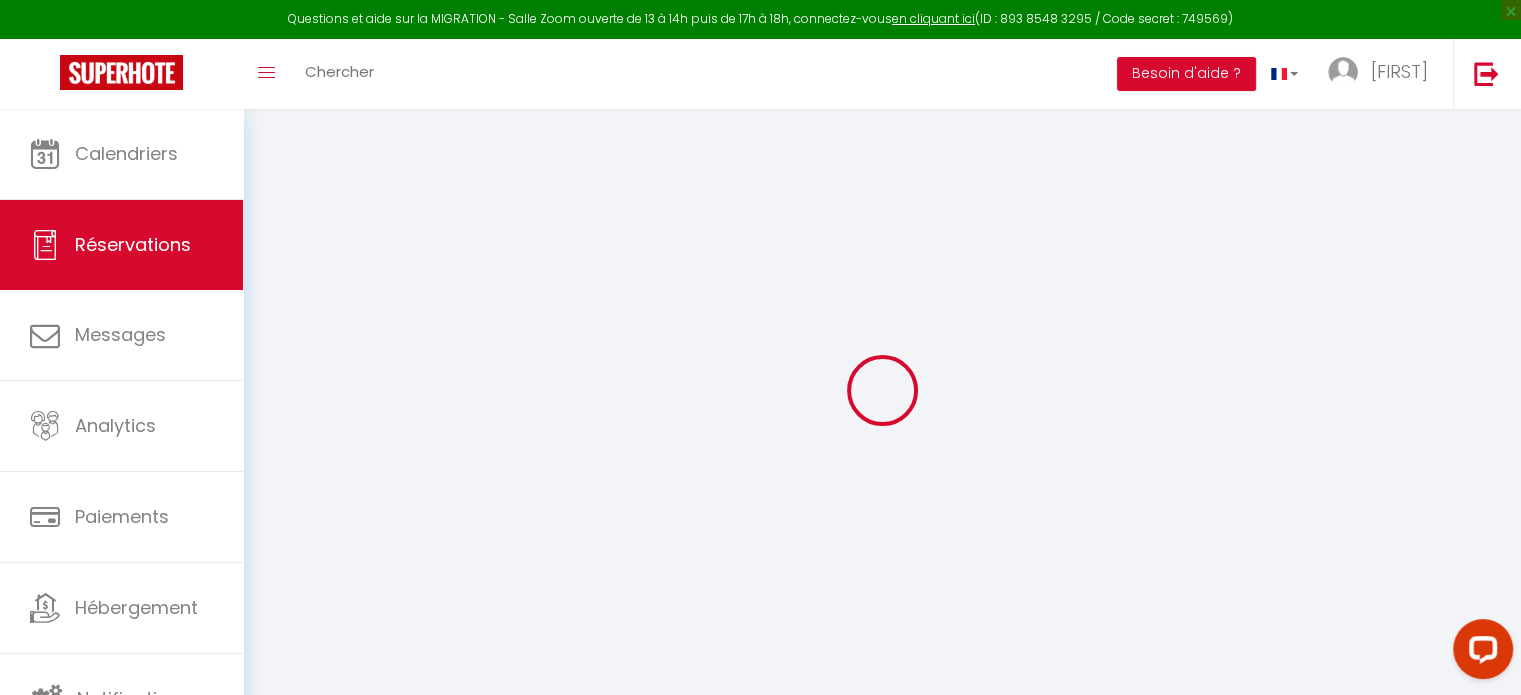 select on "not_cancelled" 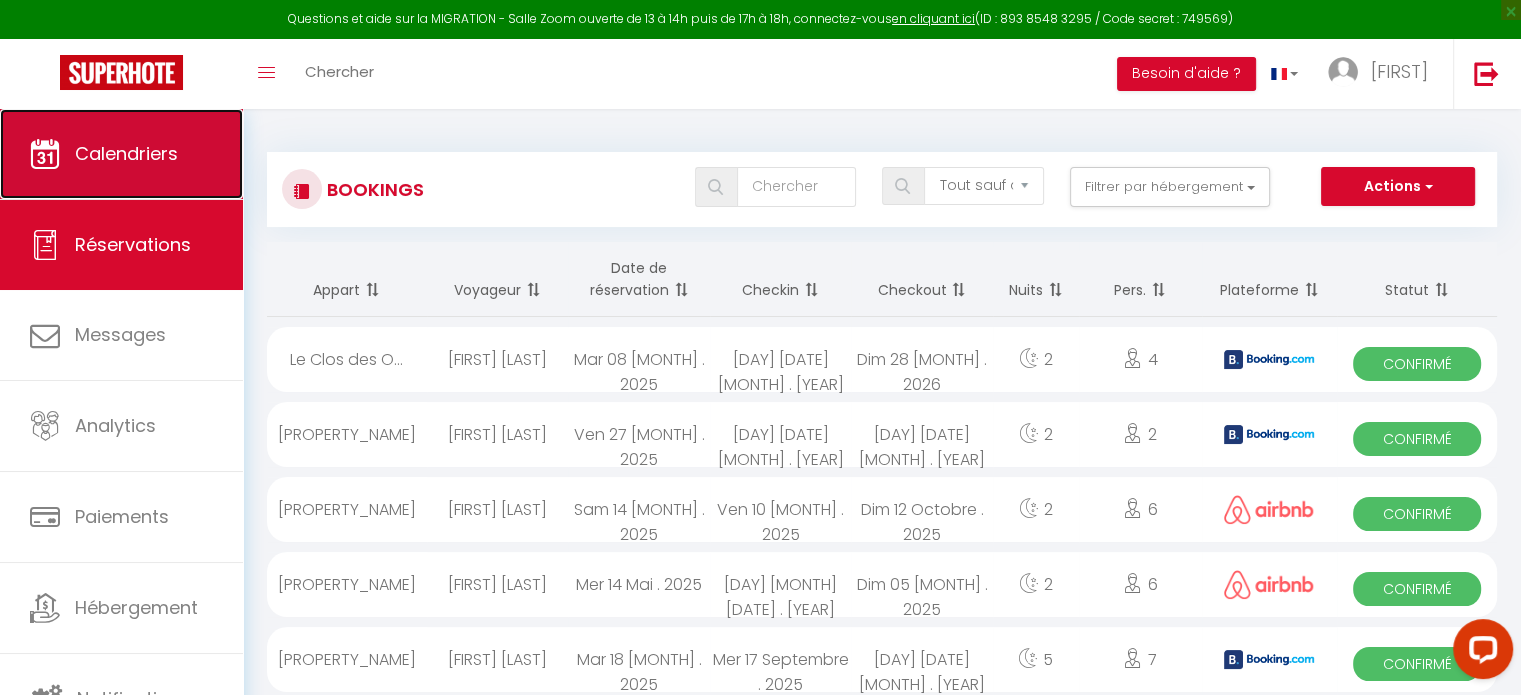 click on "Calendriers" at bounding box center (121, 154) 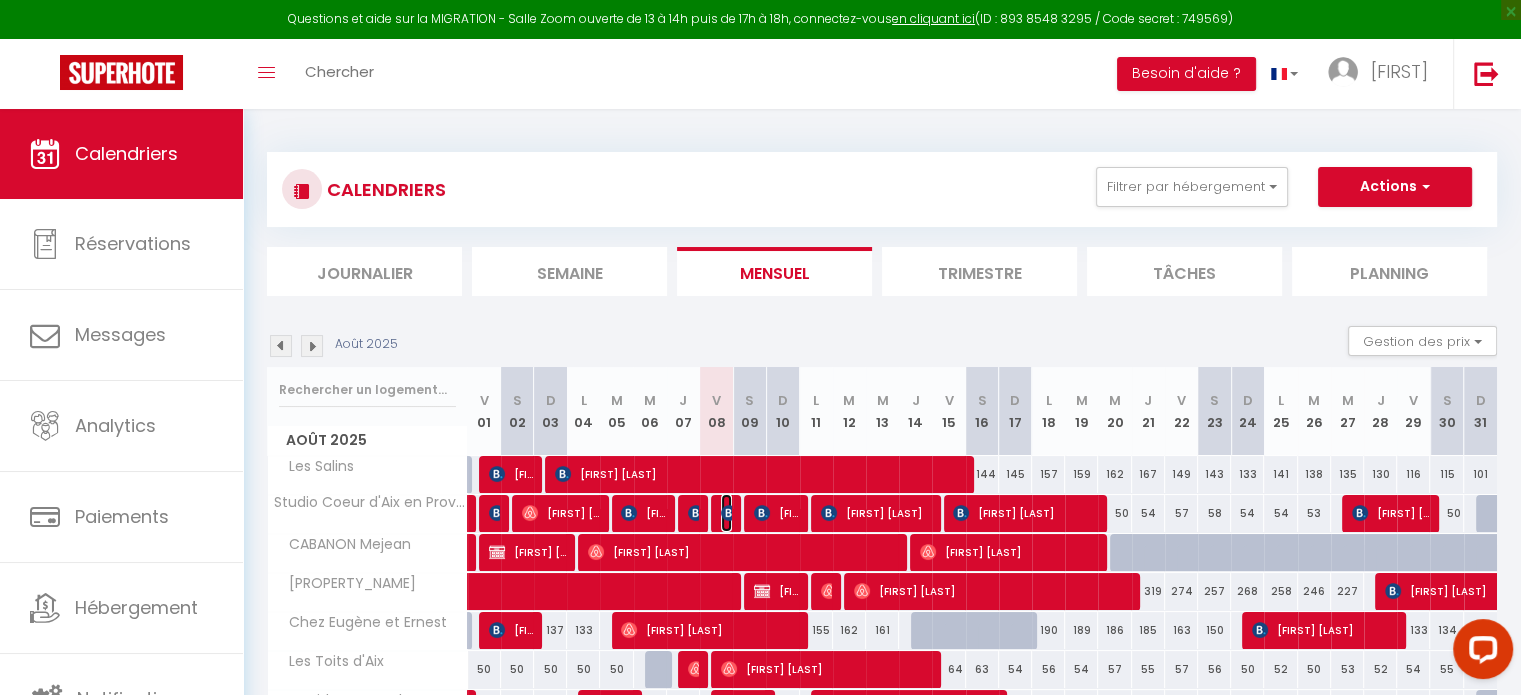 click at bounding box center [729, 513] 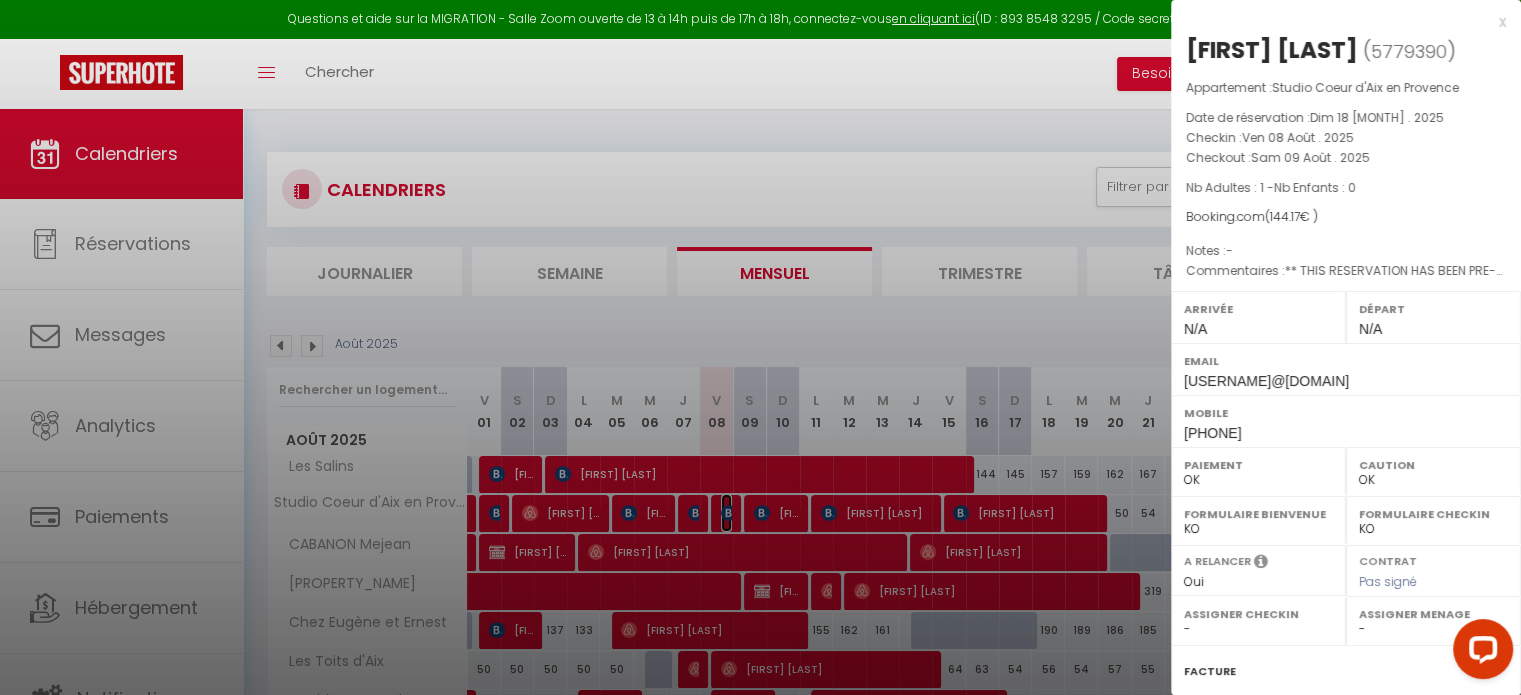 select on "44598" 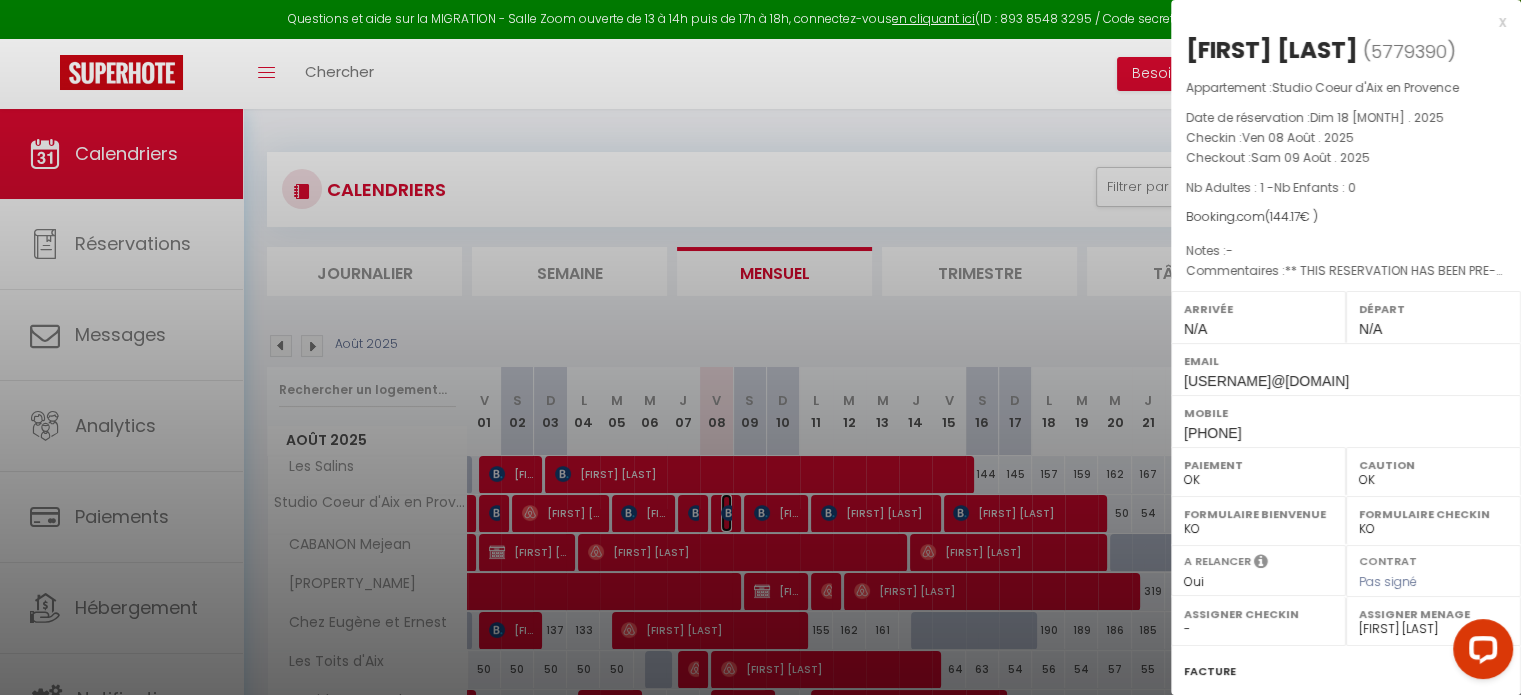 scroll, scrollTop: 100, scrollLeft: 0, axis: vertical 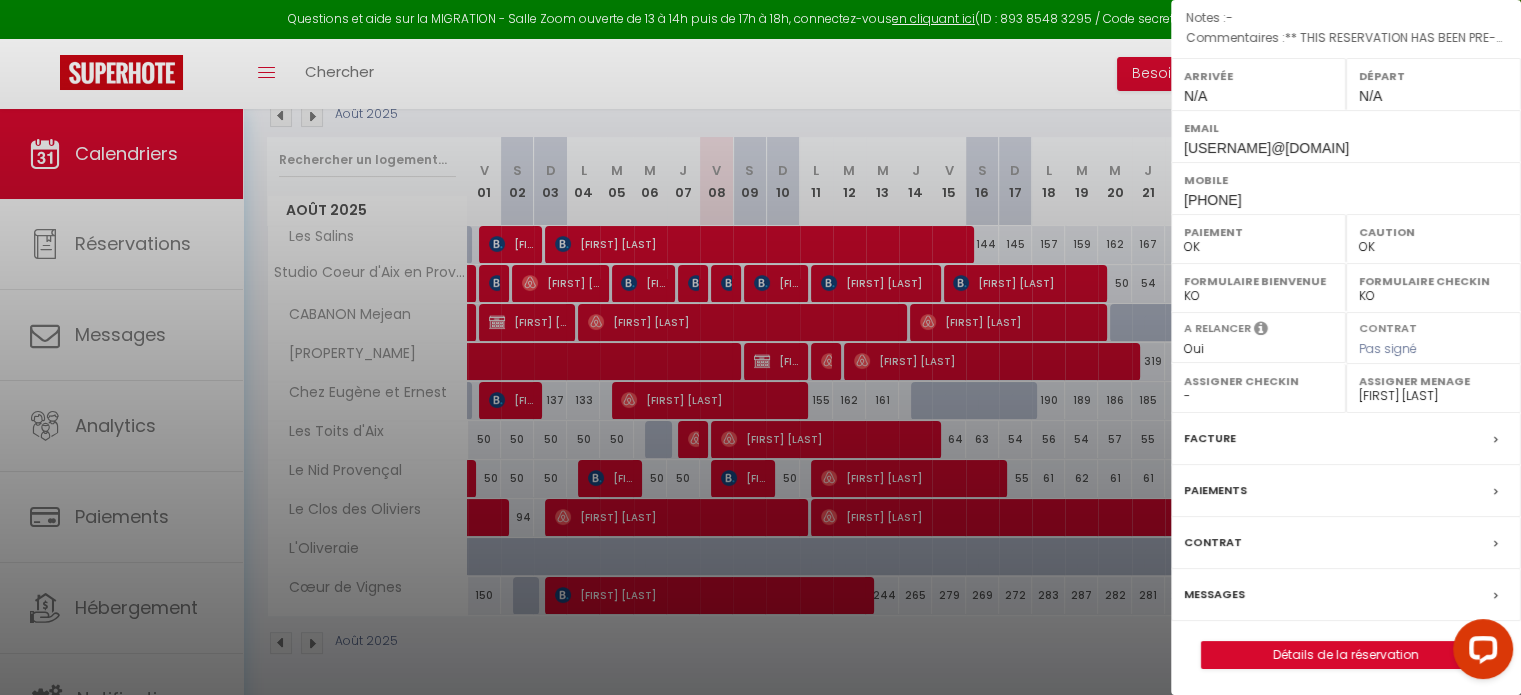 click on "Messages" at bounding box center (1214, 594) 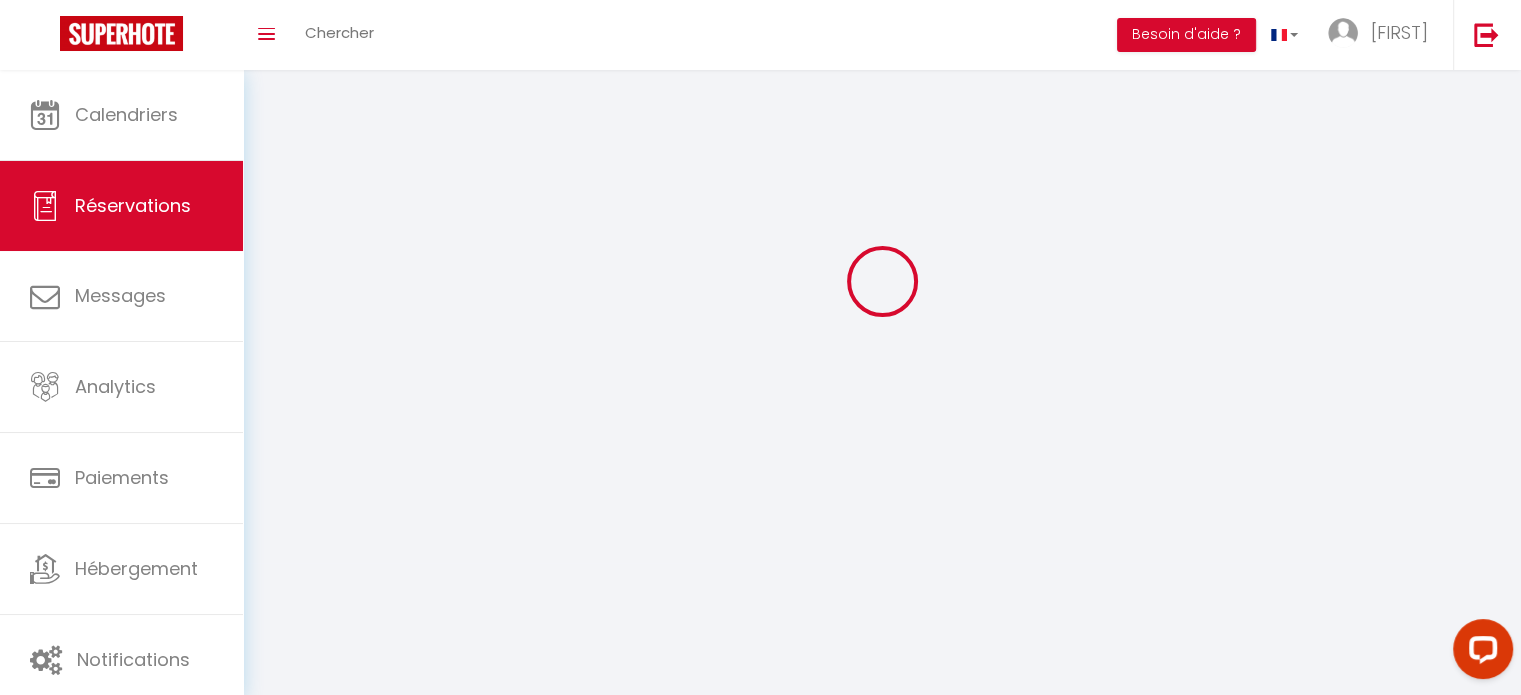 scroll, scrollTop: 0, scrollLeft: 0, axis: both 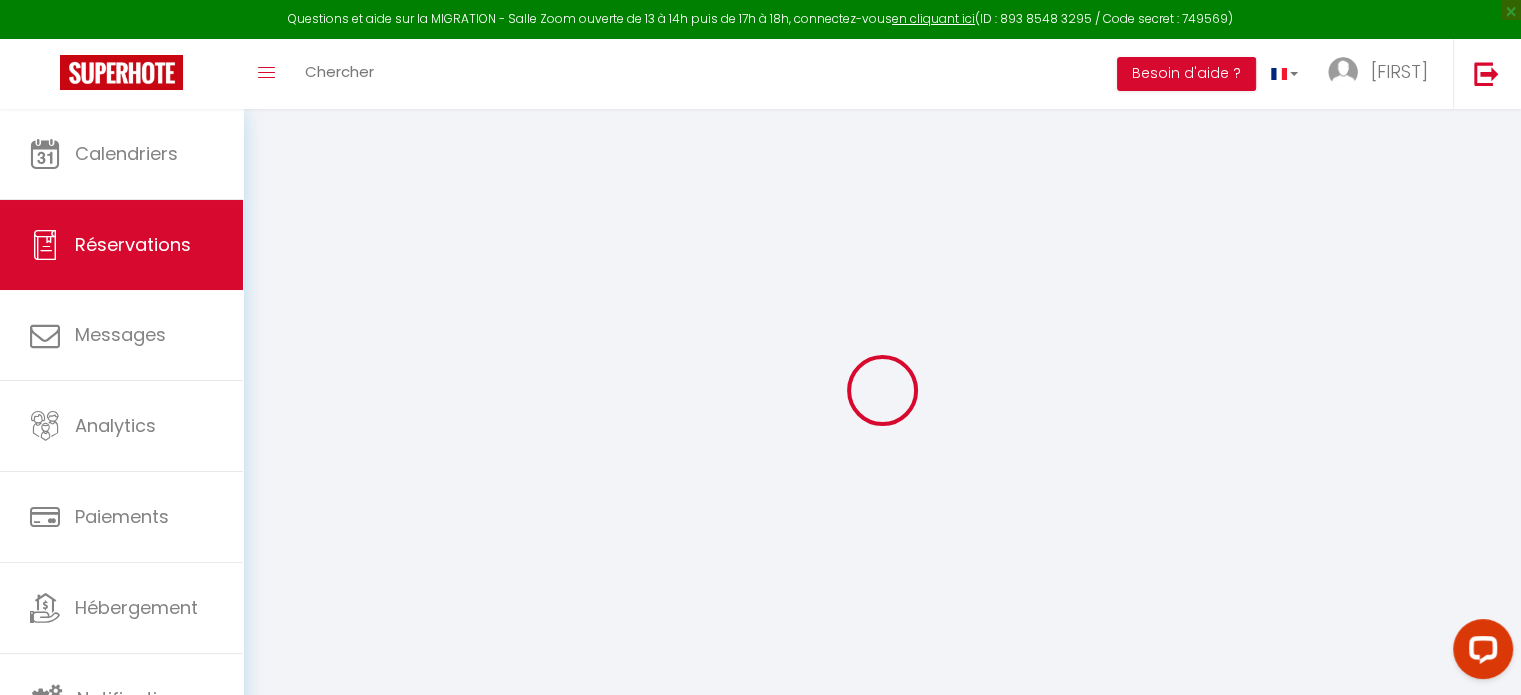 select 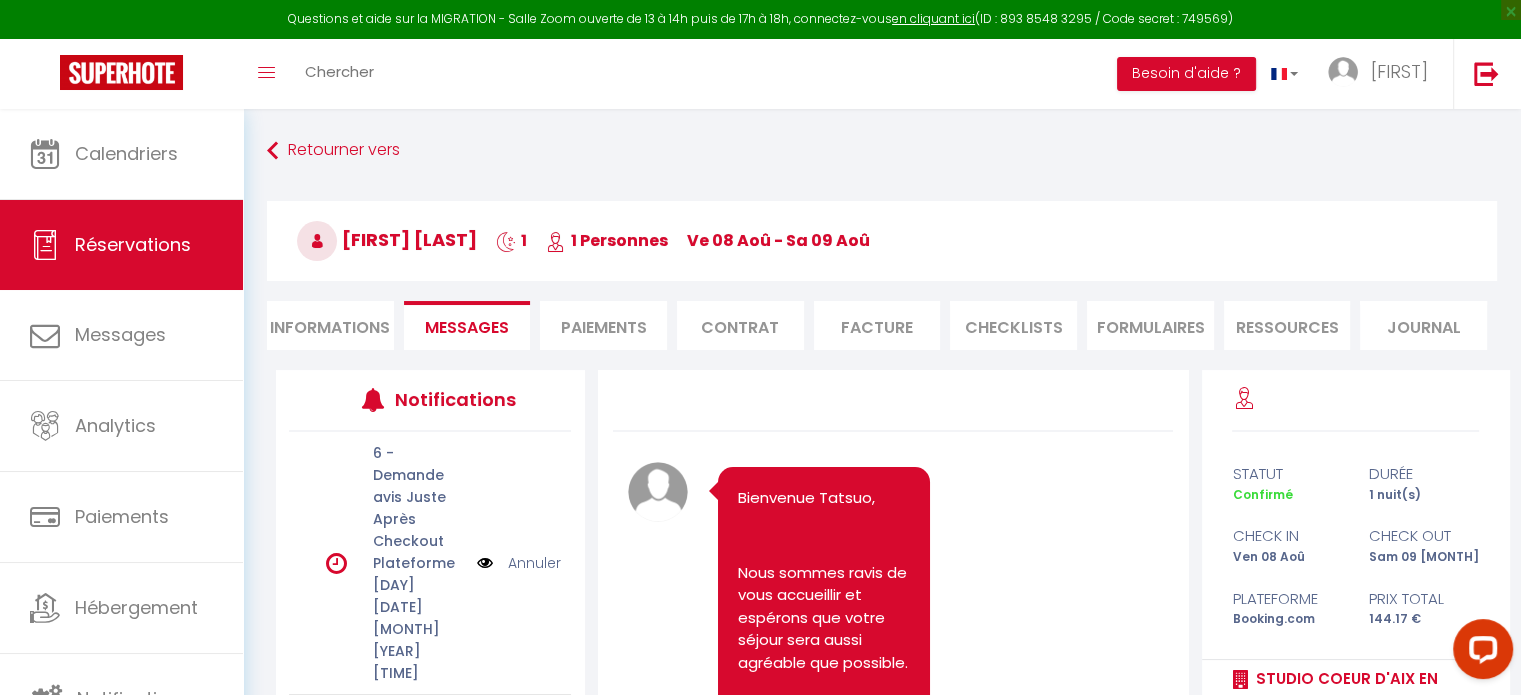 scroll, scrollTop: 7661, scrollLeft: 0, axis: vertical 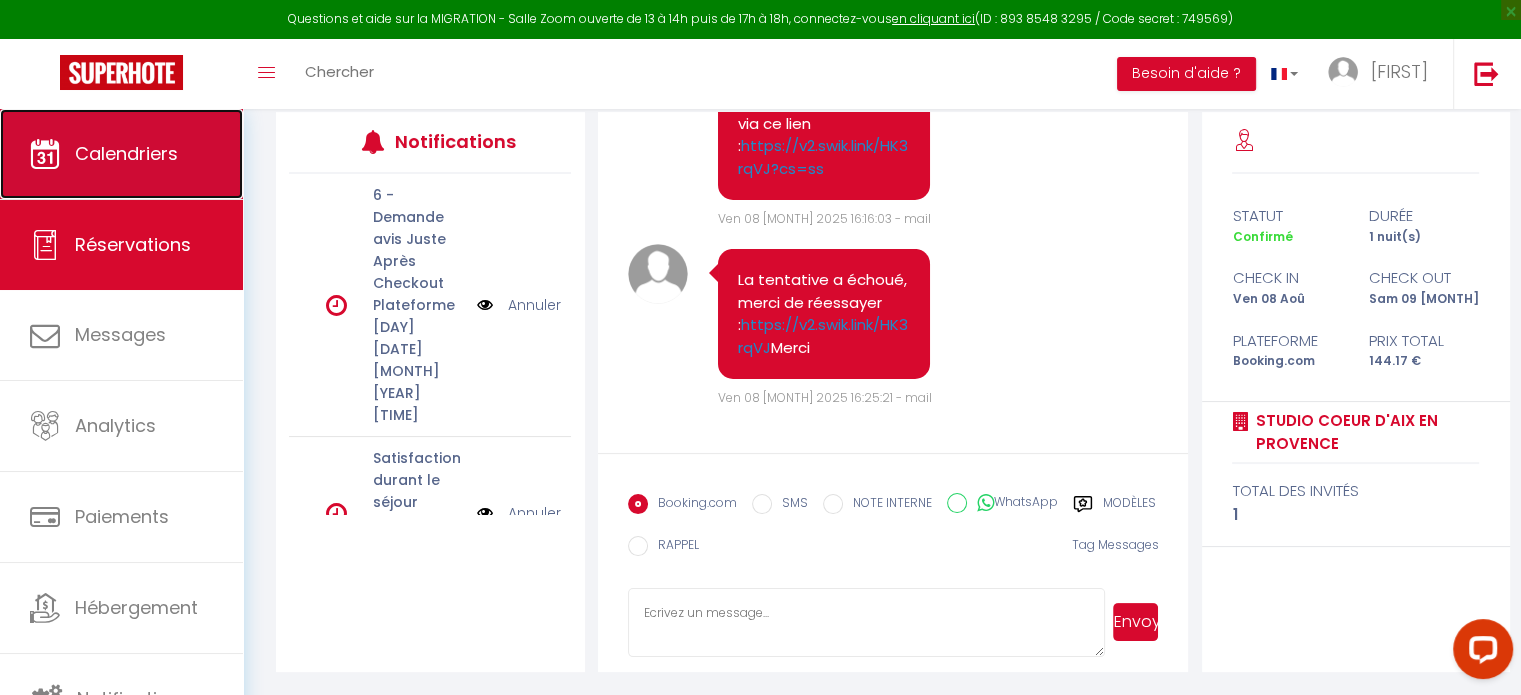 click on "Calendriers" at bounding box center [126, 153] 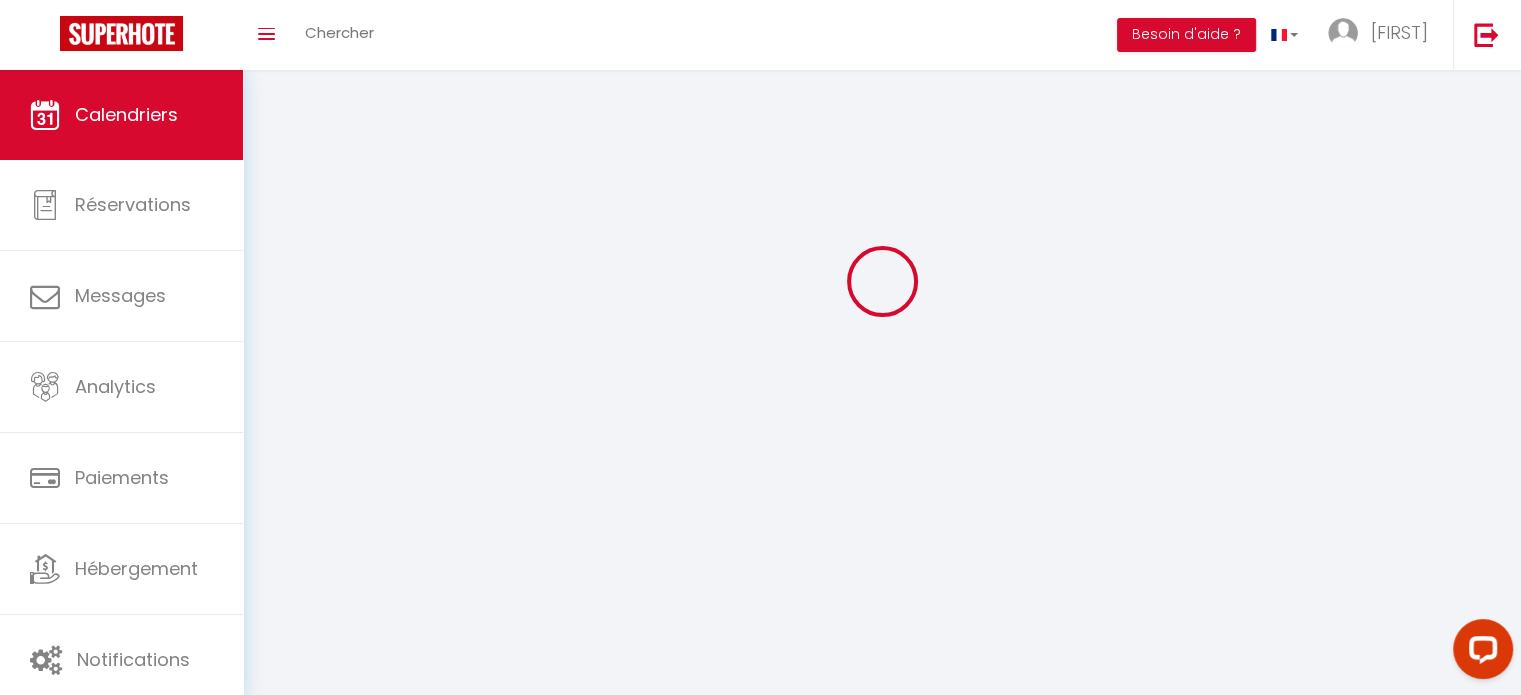 scroll, scrollTop: 0, scrollLeft: 0, axis: both 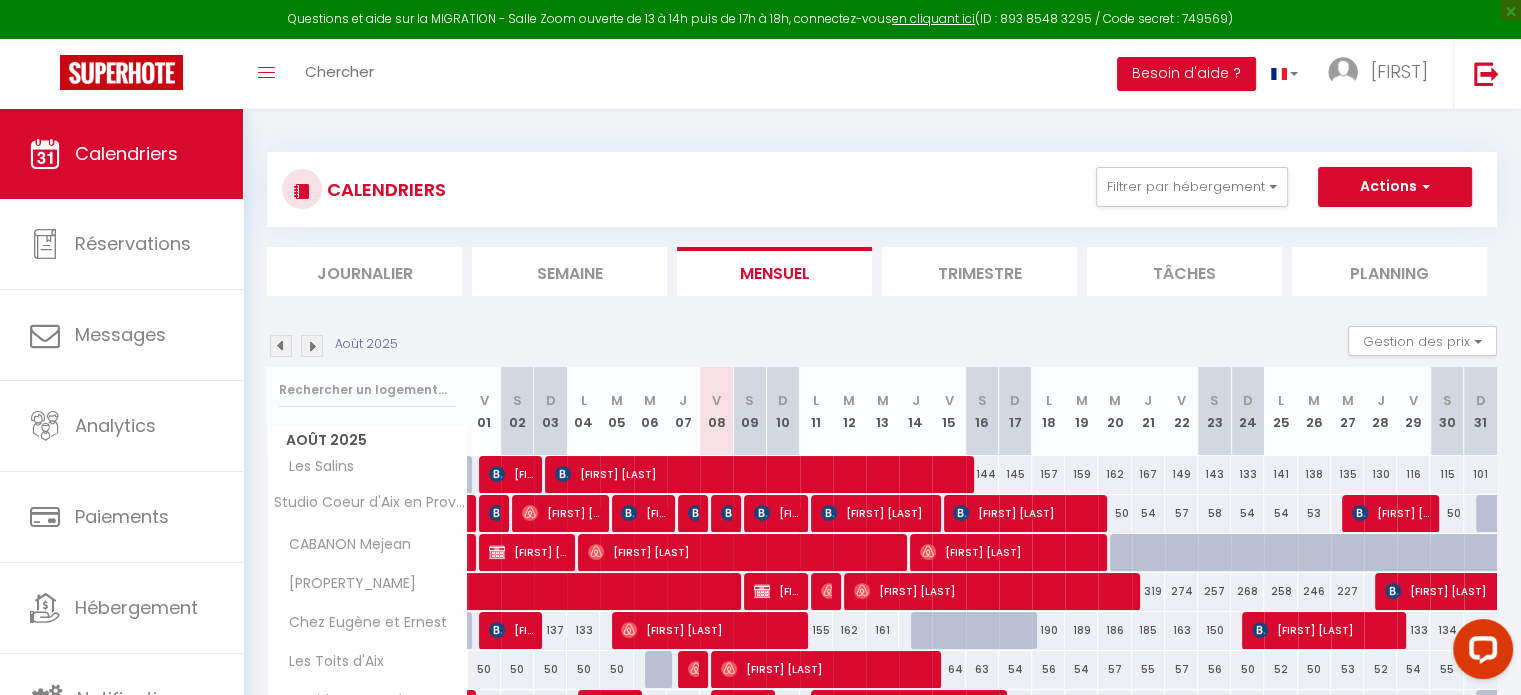 click at bounding box center (727, 514) 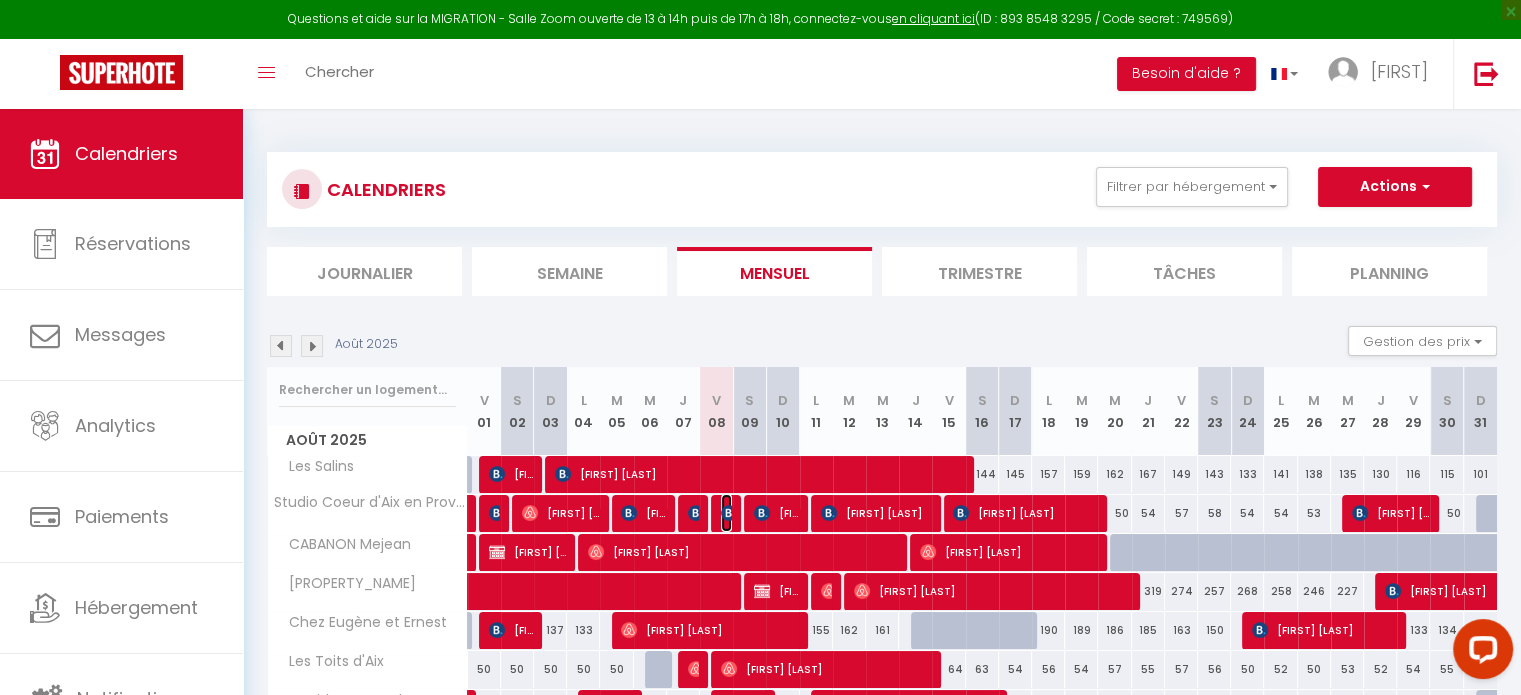 click at bounding box center [729, 513] 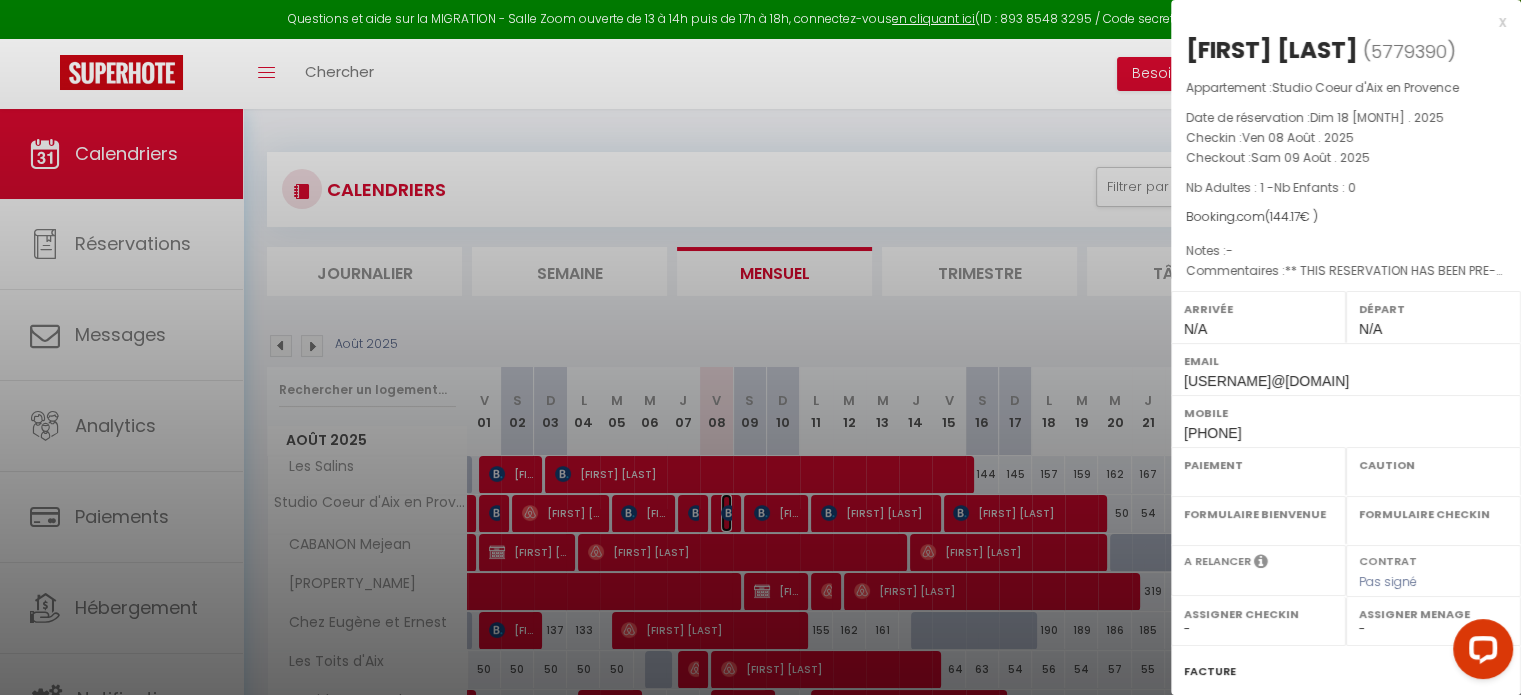 select on "OK" 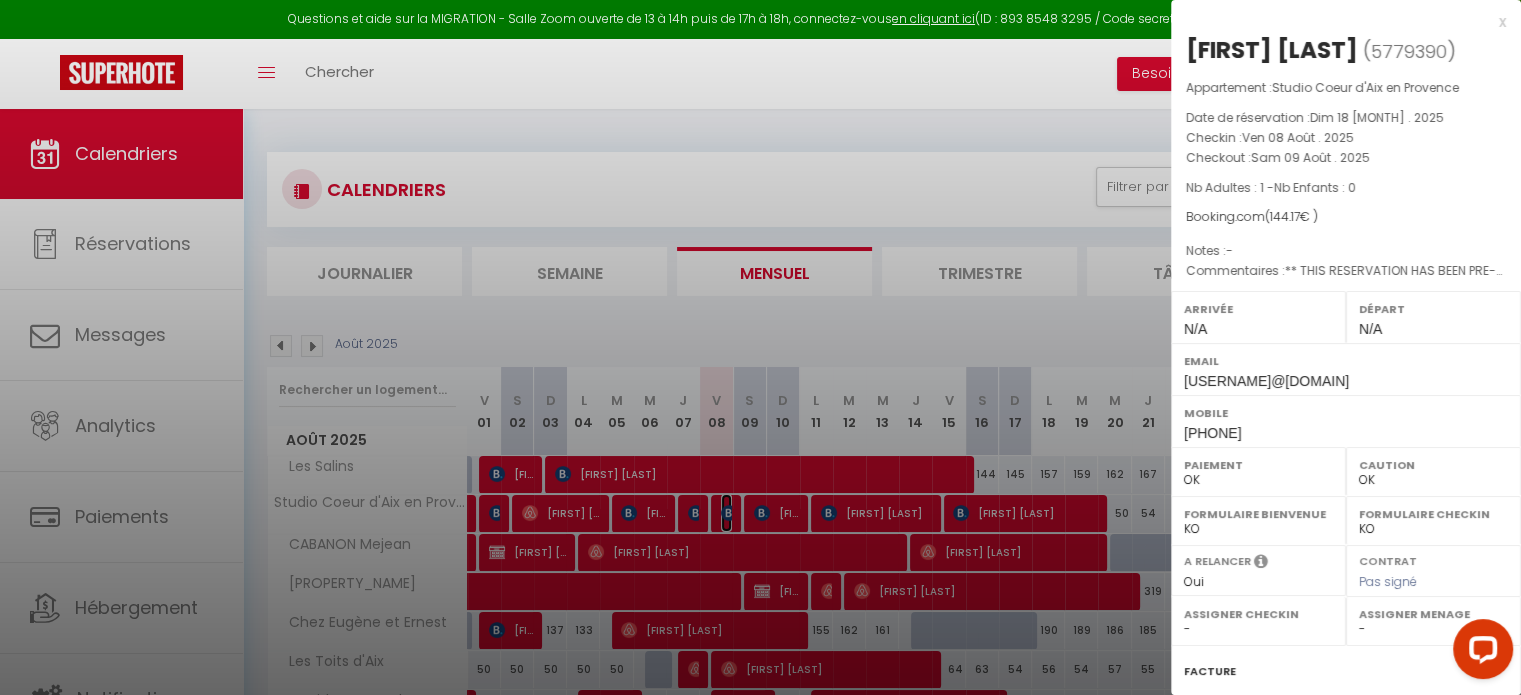 select on "44598" 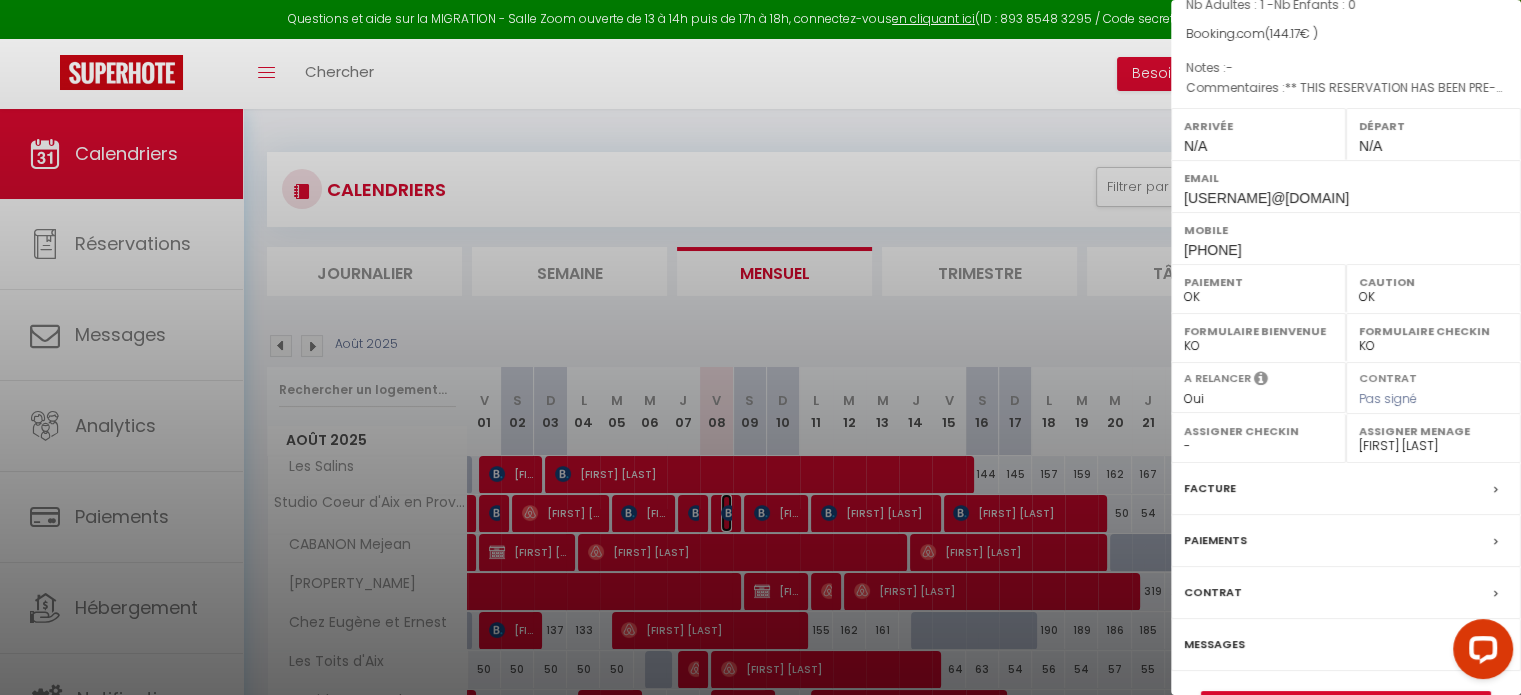 scroll, scrollTop: 233, scrollLeft: 0, axis: vertical 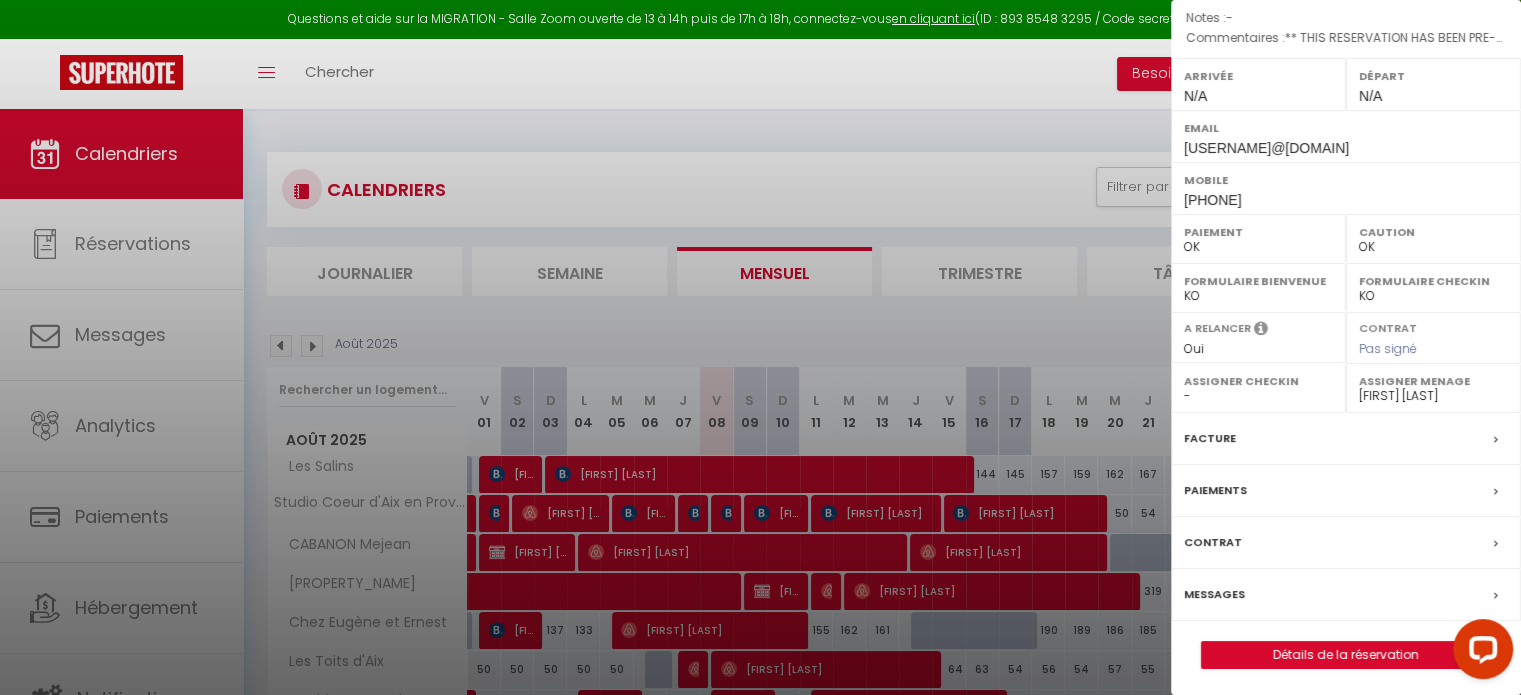 click on "Messages" at bounding box center [1214, 594] 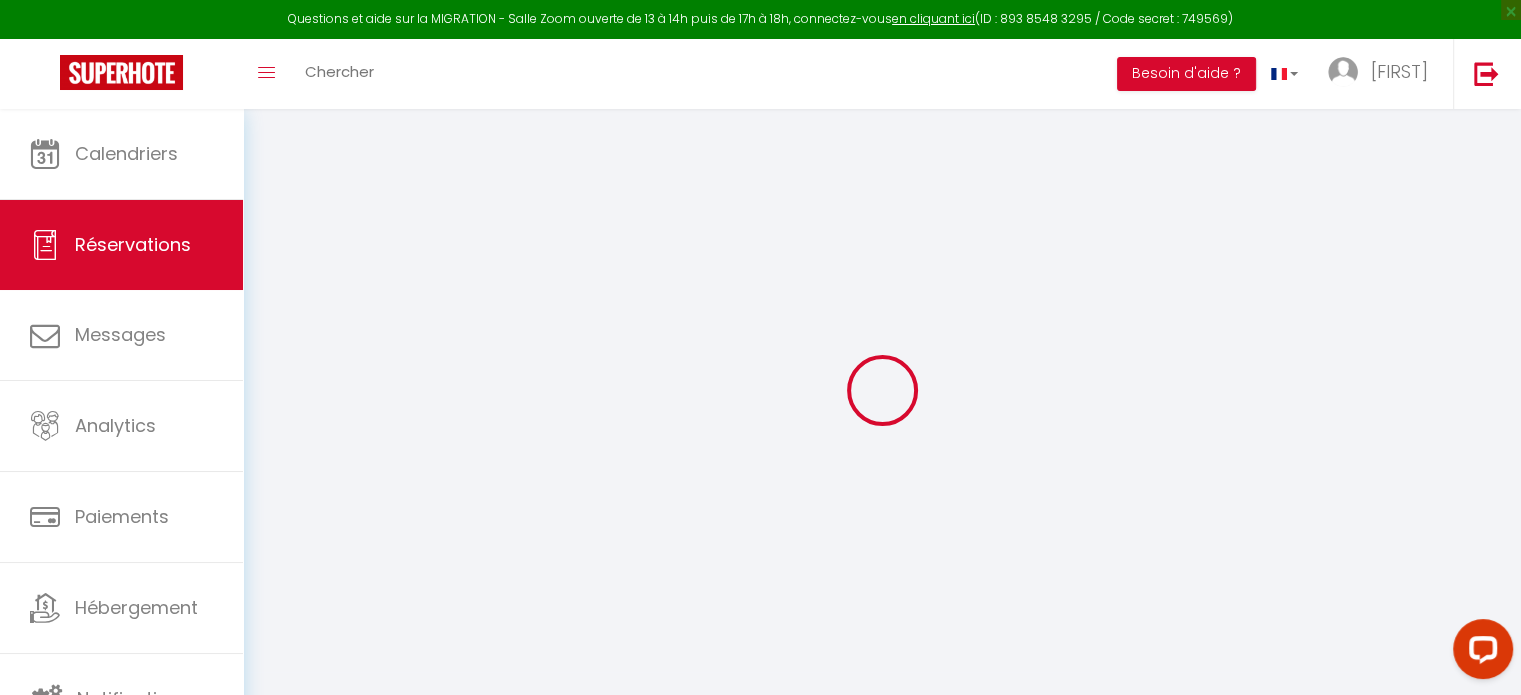 select 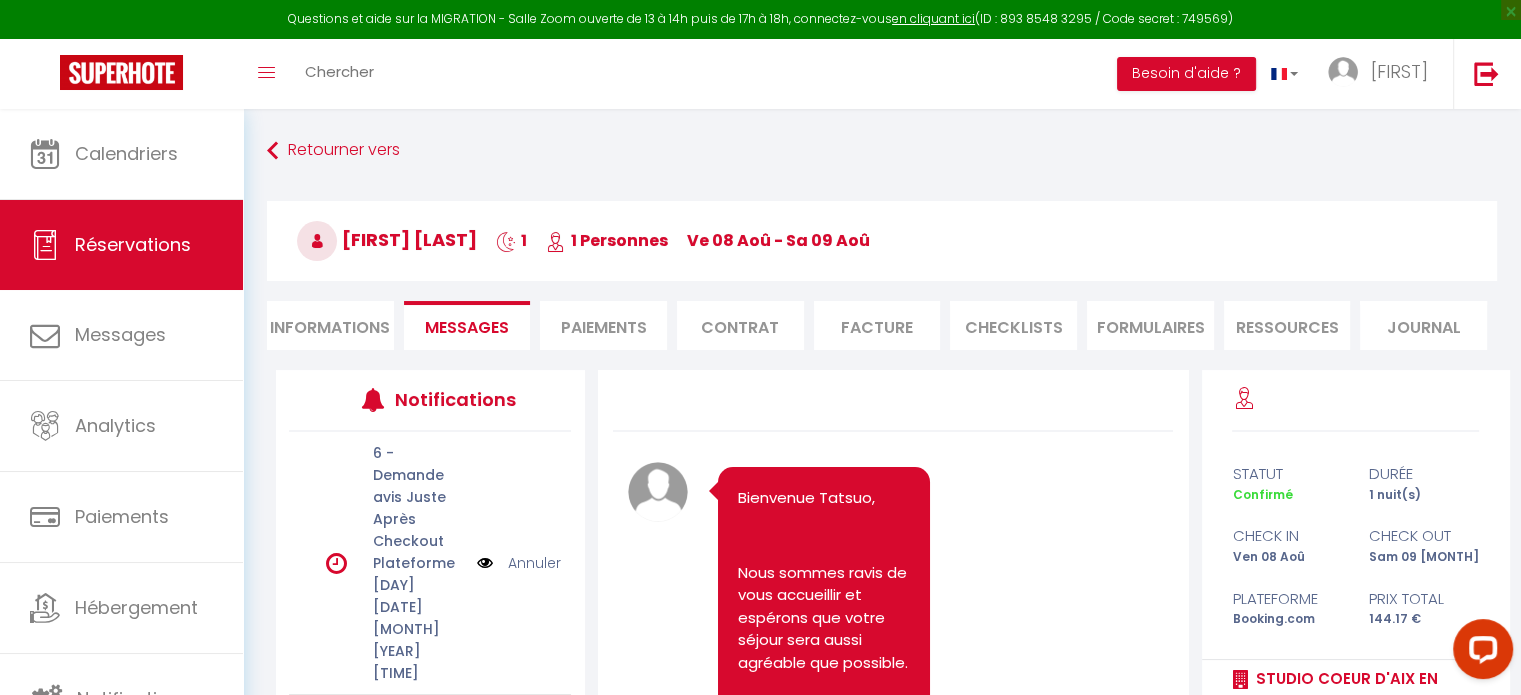 scroll, scrollTop: 7661, scrollLeft: 0, axis: vertical 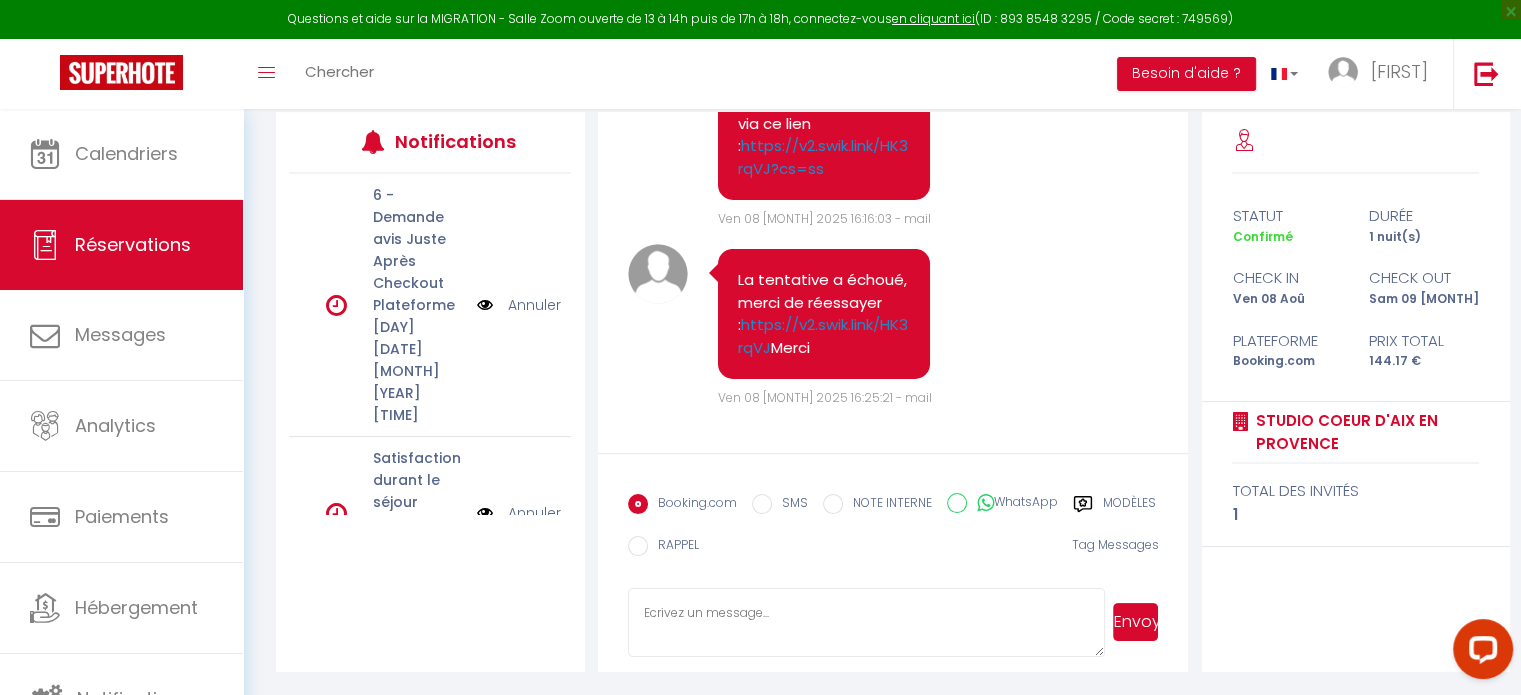 click on "Modèles" at bounding box center (1129, 506) 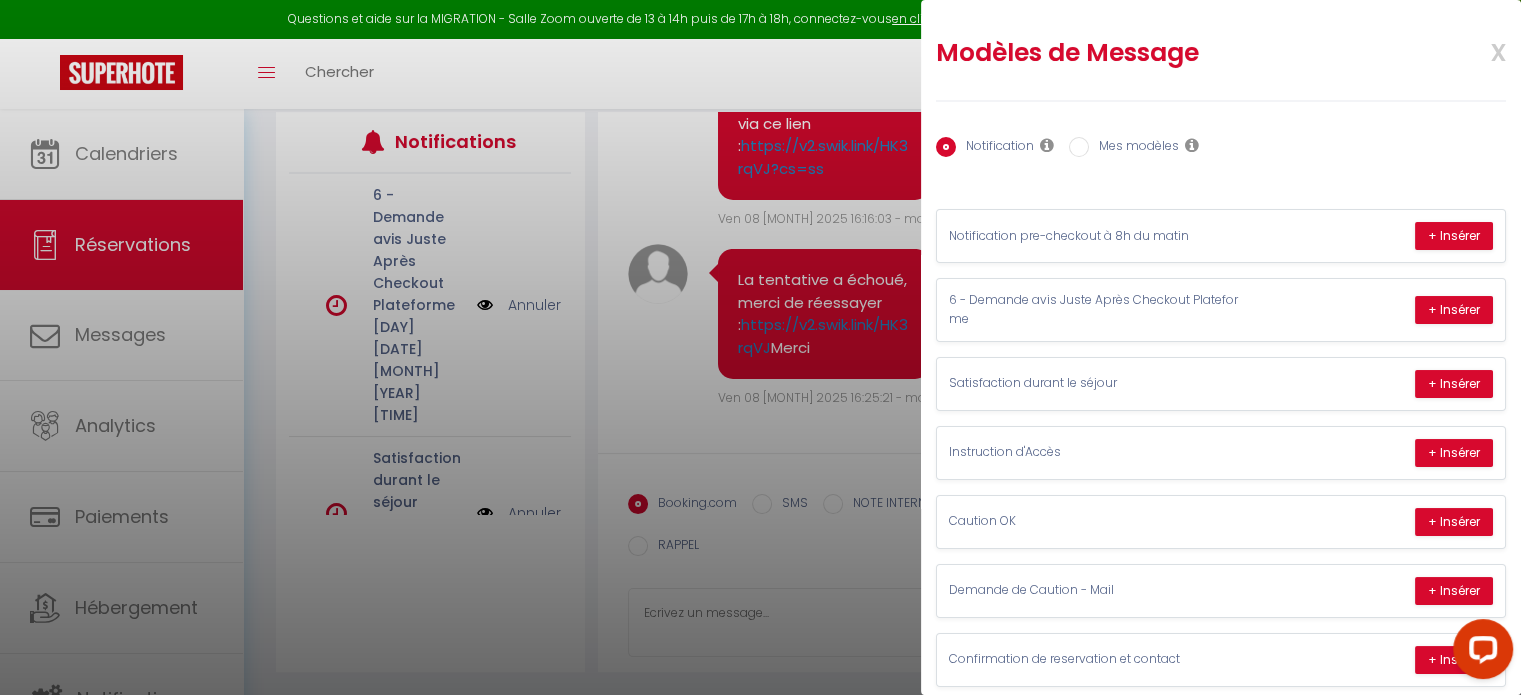 click on "Mes modèles" at bounding box center [1079, 147] 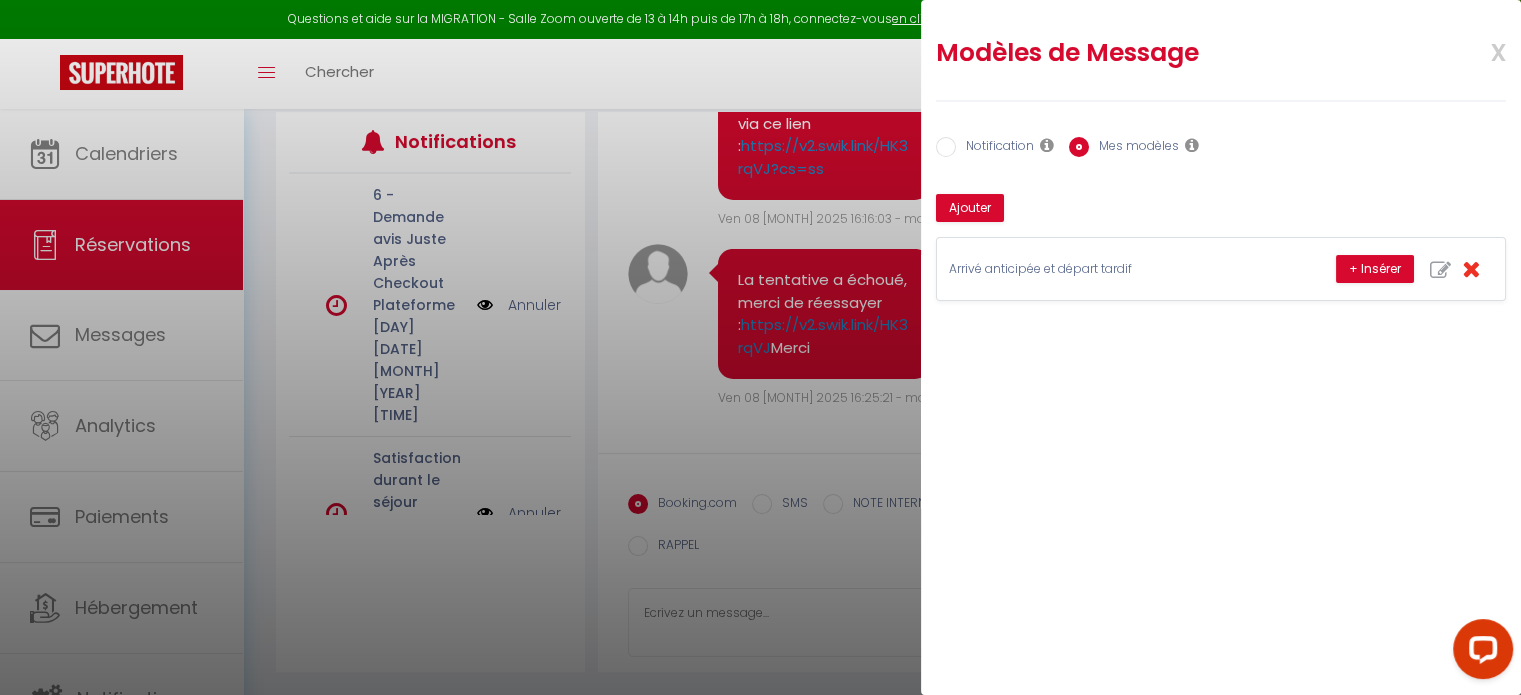 click on "Notification" at bounding box center [995, 148] 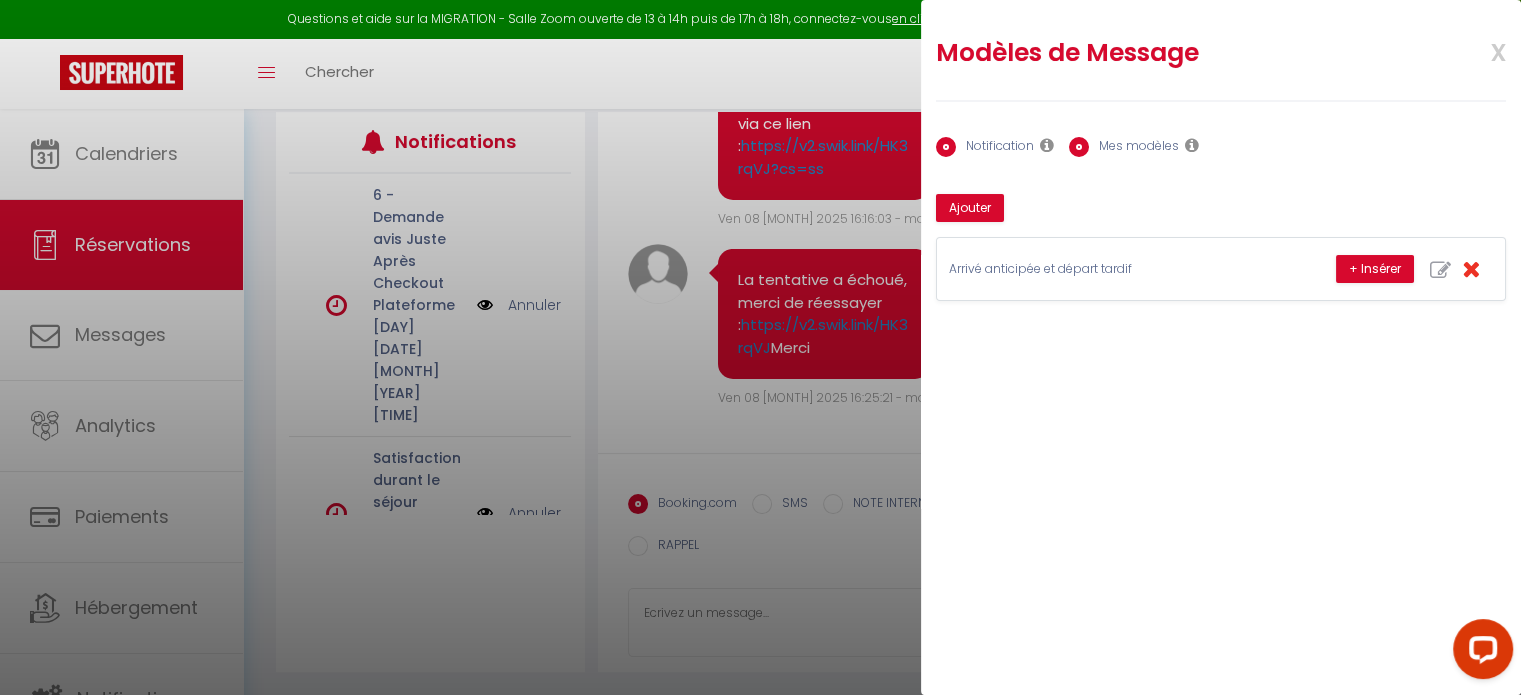 radio on "false" 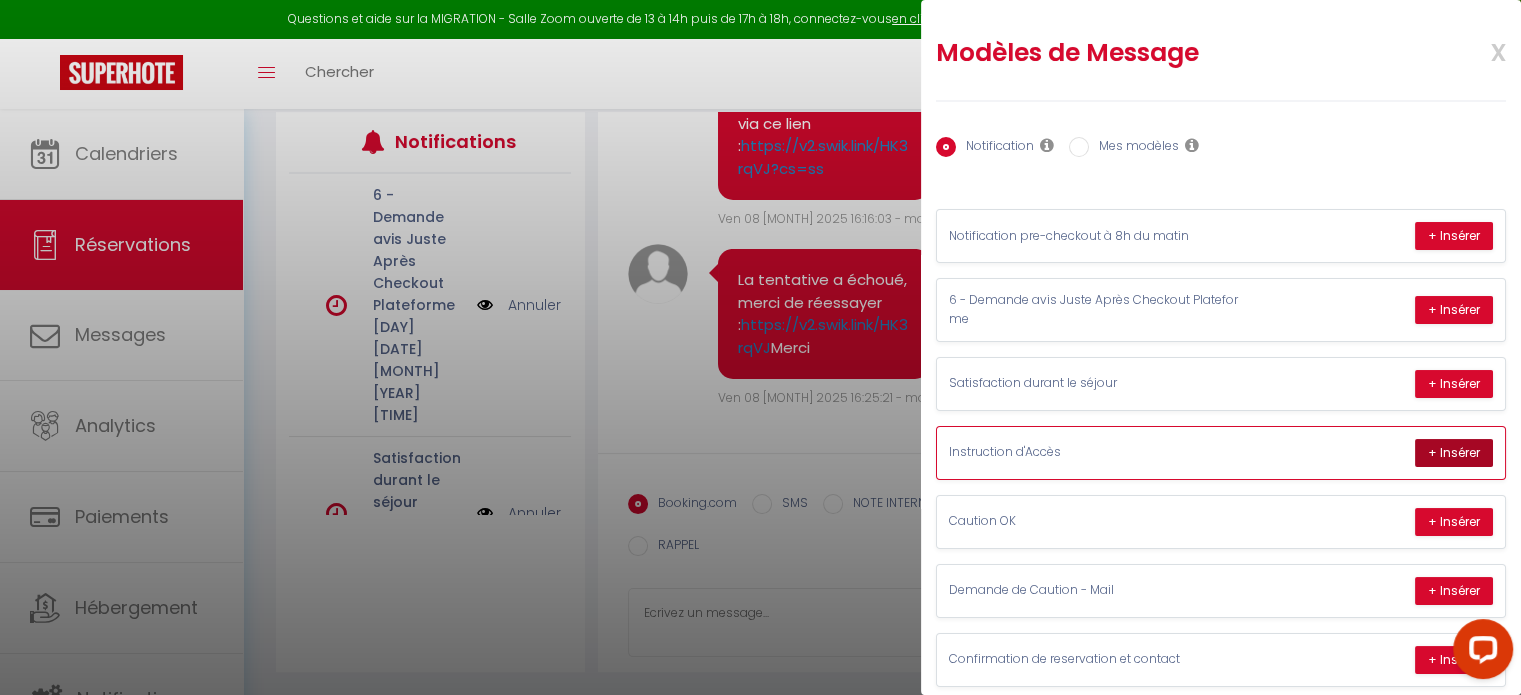 click on "+ Insérer" at bounding box center (1454, 453) 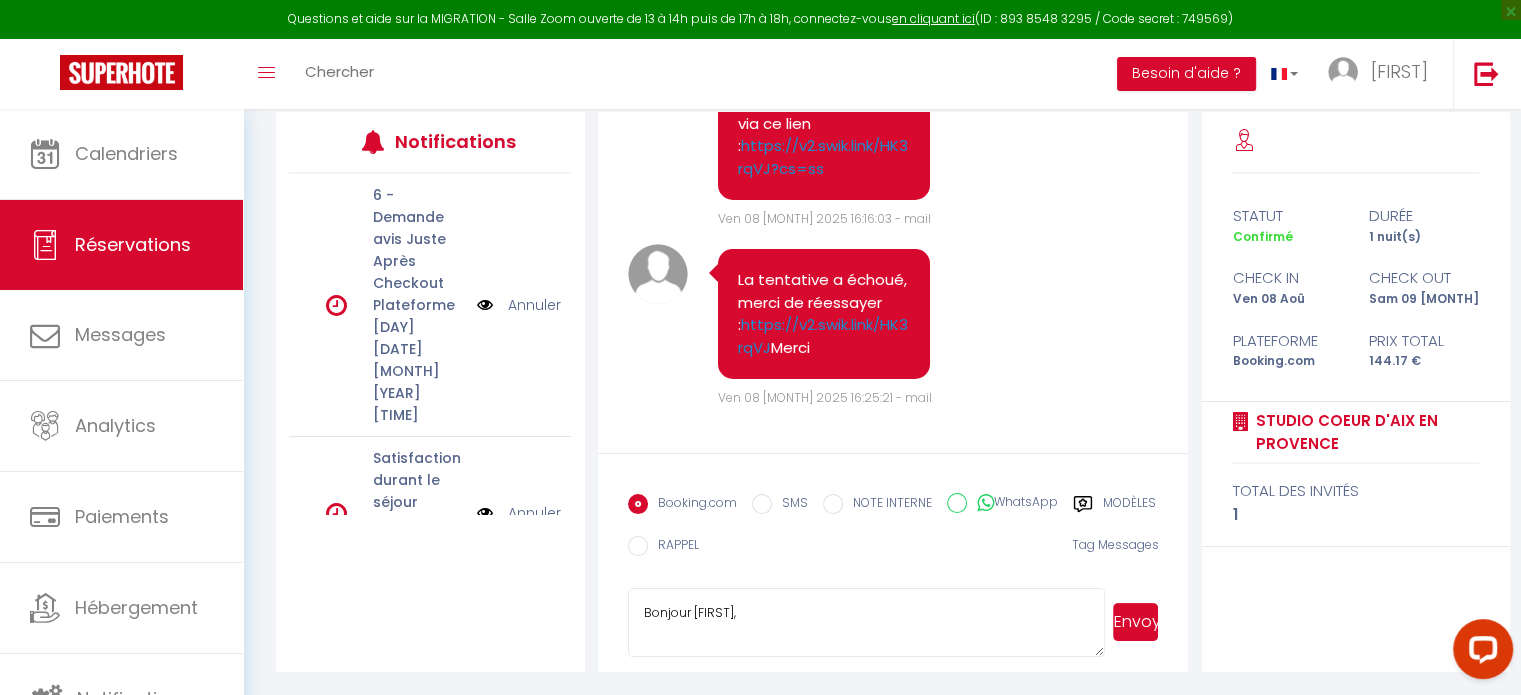 scroll, scrollTop: 100, scrollLeft: 0, axis: vertical 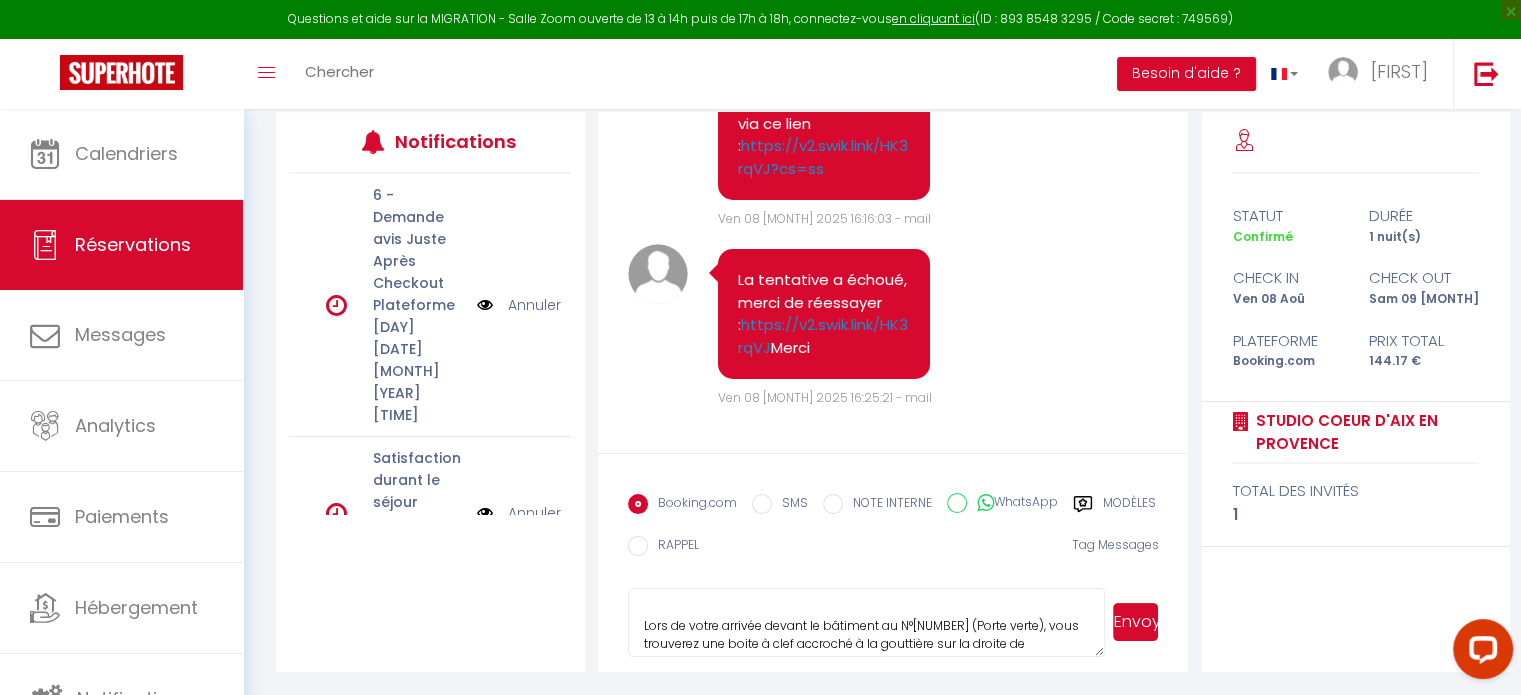 click on "Envoyer" at bounding box center [1135, 622] 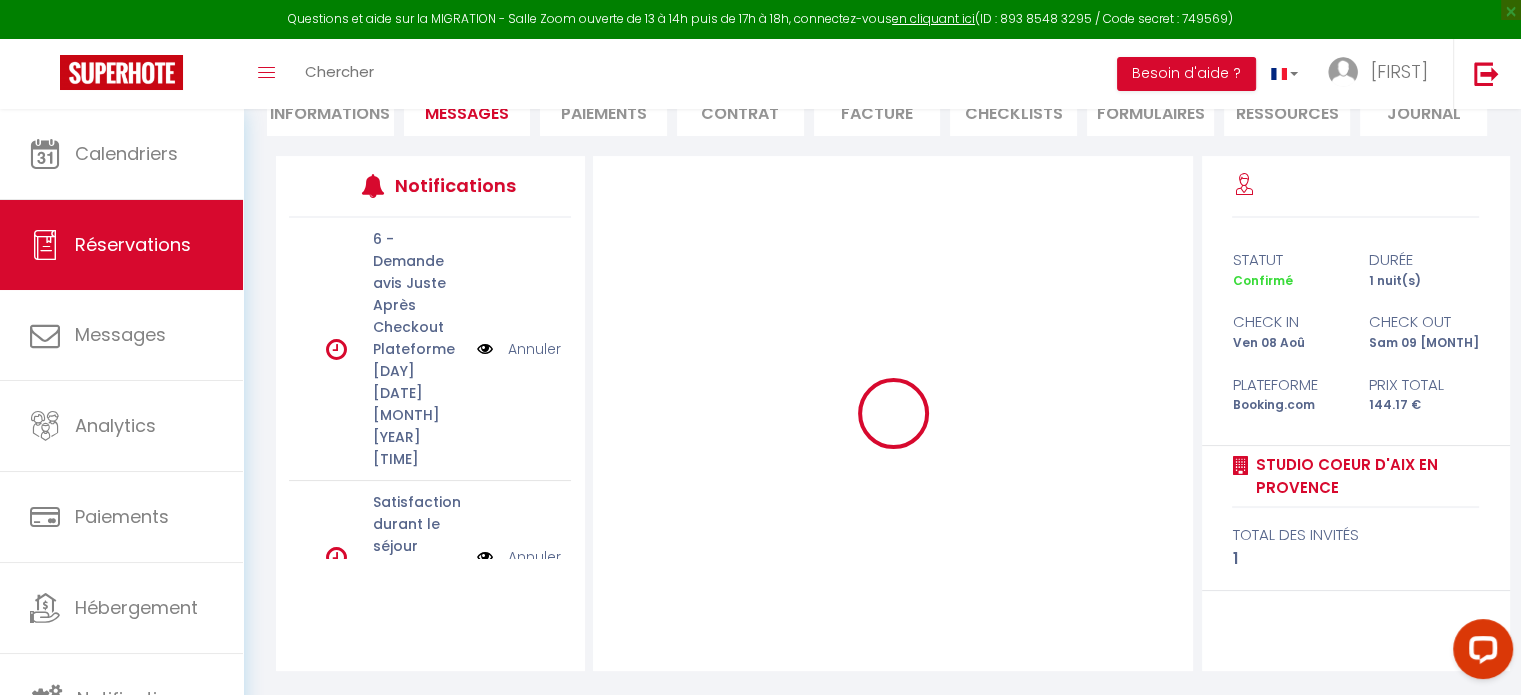 type 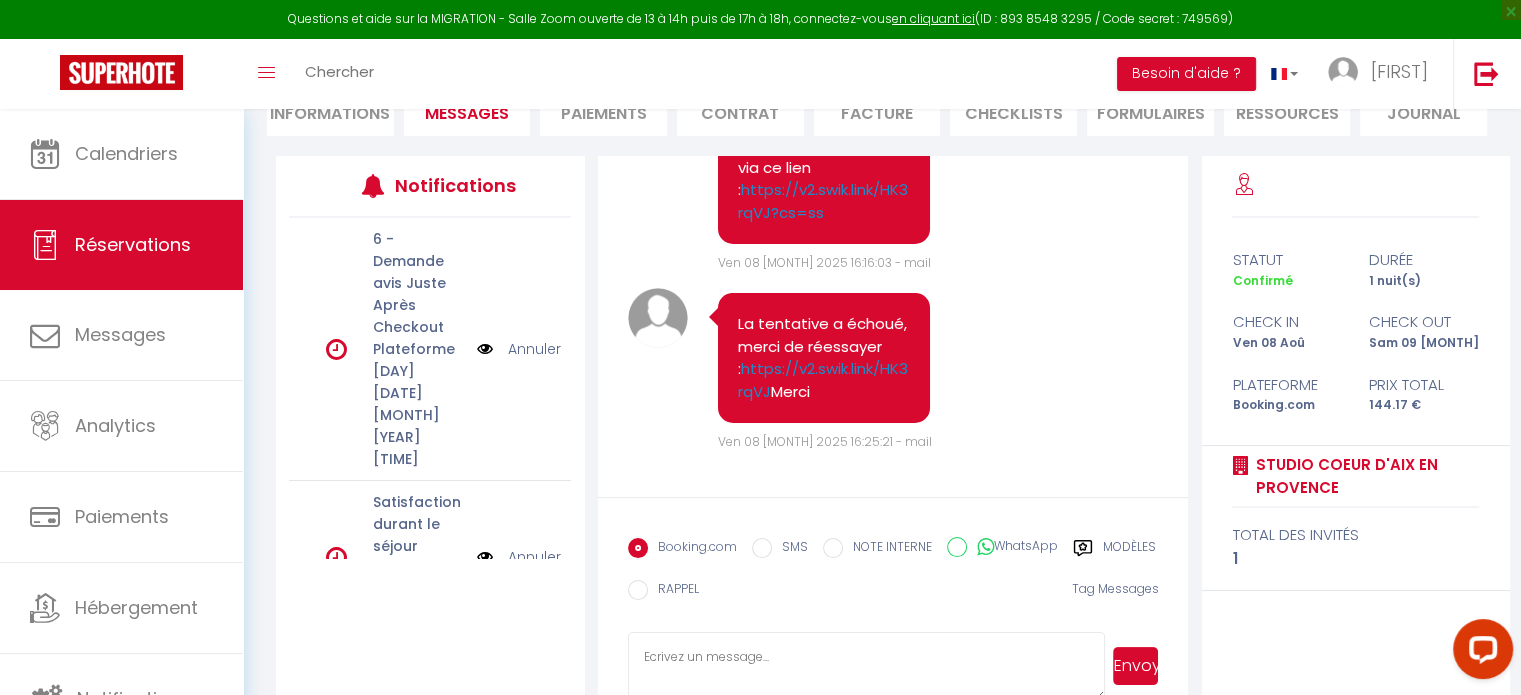 scroll, scrollTop: 0, scrollLeft: 0, axis: both 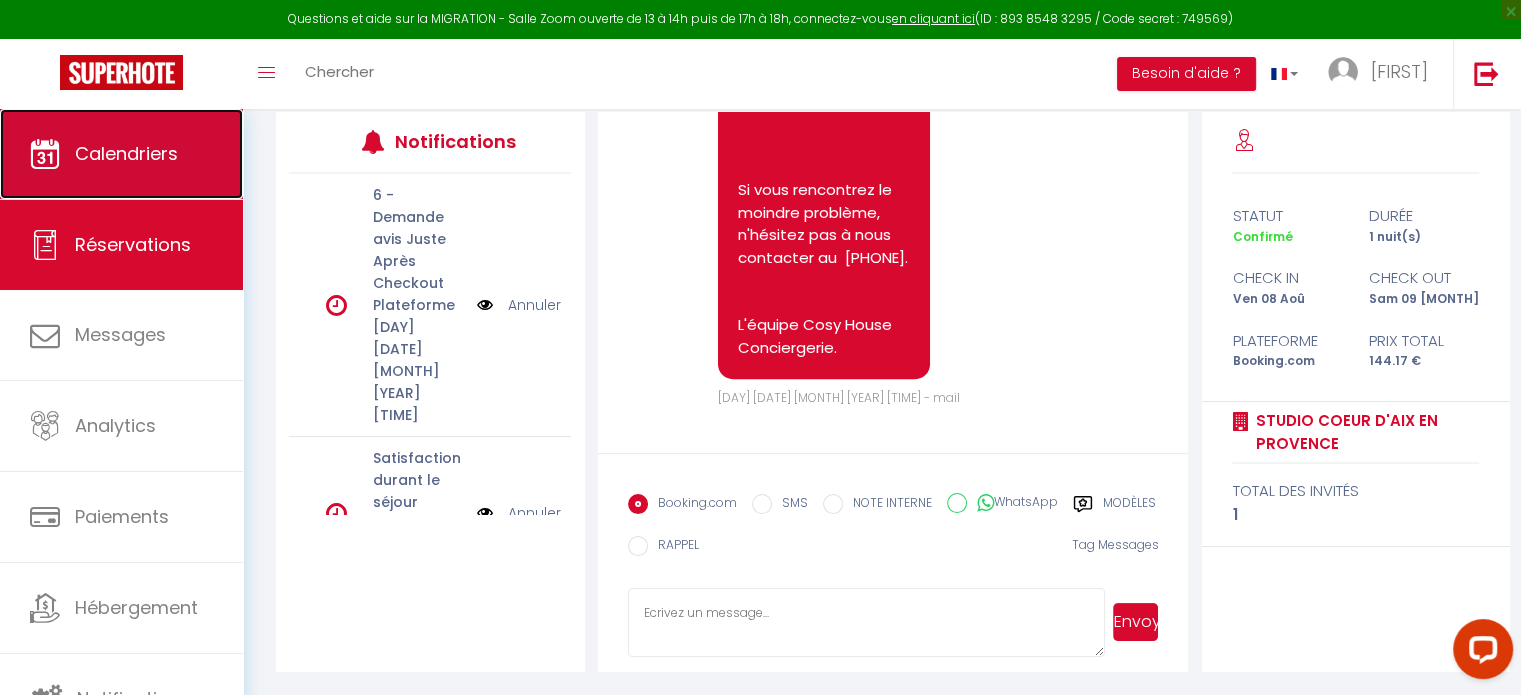 click on "Calendriers" at bounding box center [126, 153] 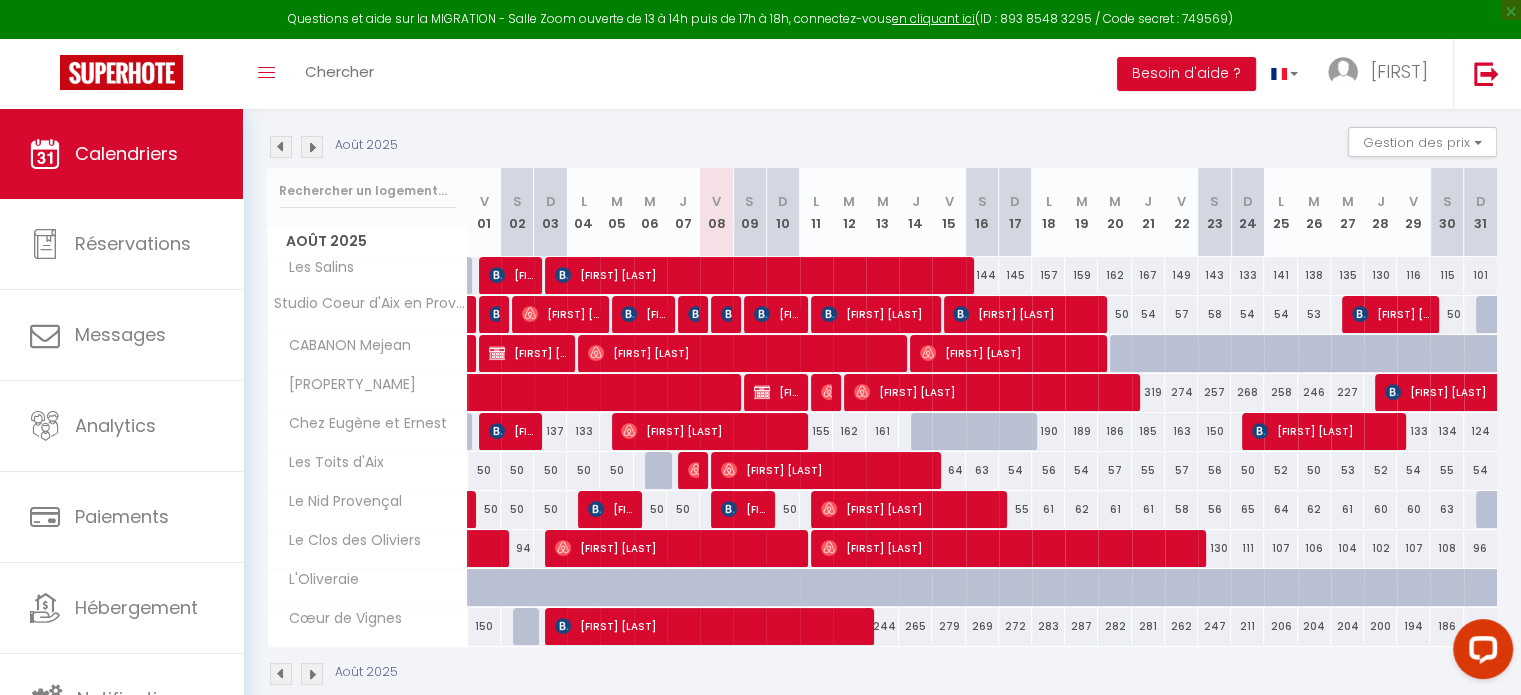 scroll, scrollTop: 200, scrollLeft: 0, axis: vertical 